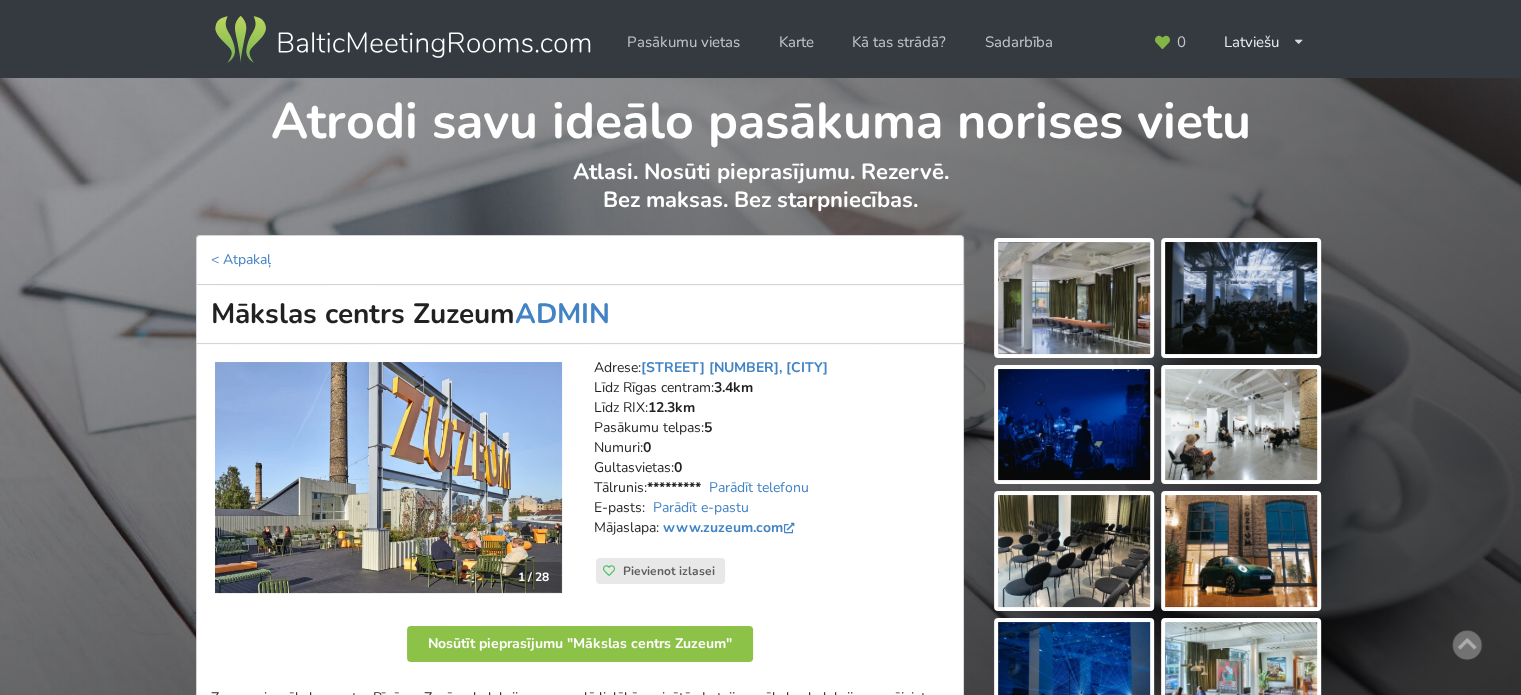 scroll, scrollTop: 100, scrollLeft: 0, axis: vertical 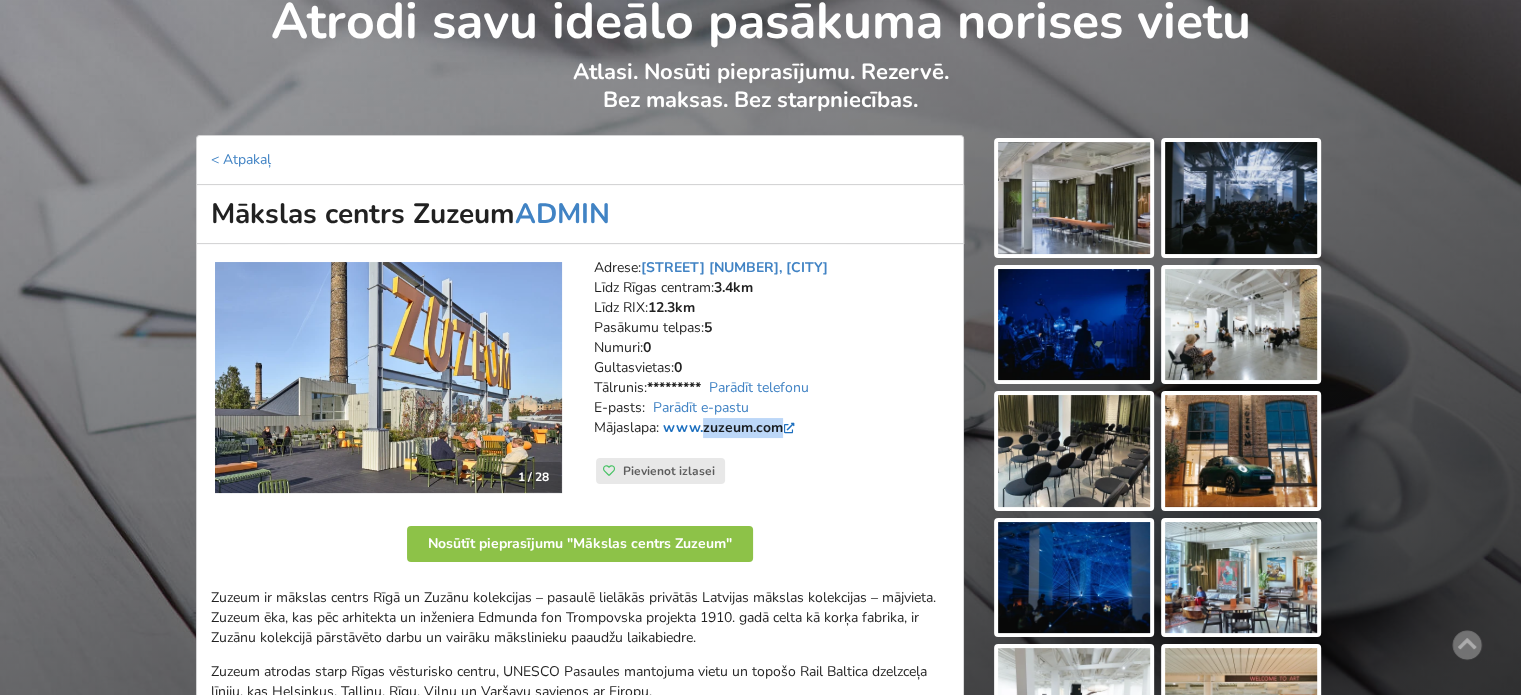 drag, startPoint x: 782, startPoint y: 436, endPoint x: 705, endPoint y: 421, distance: 78.44743 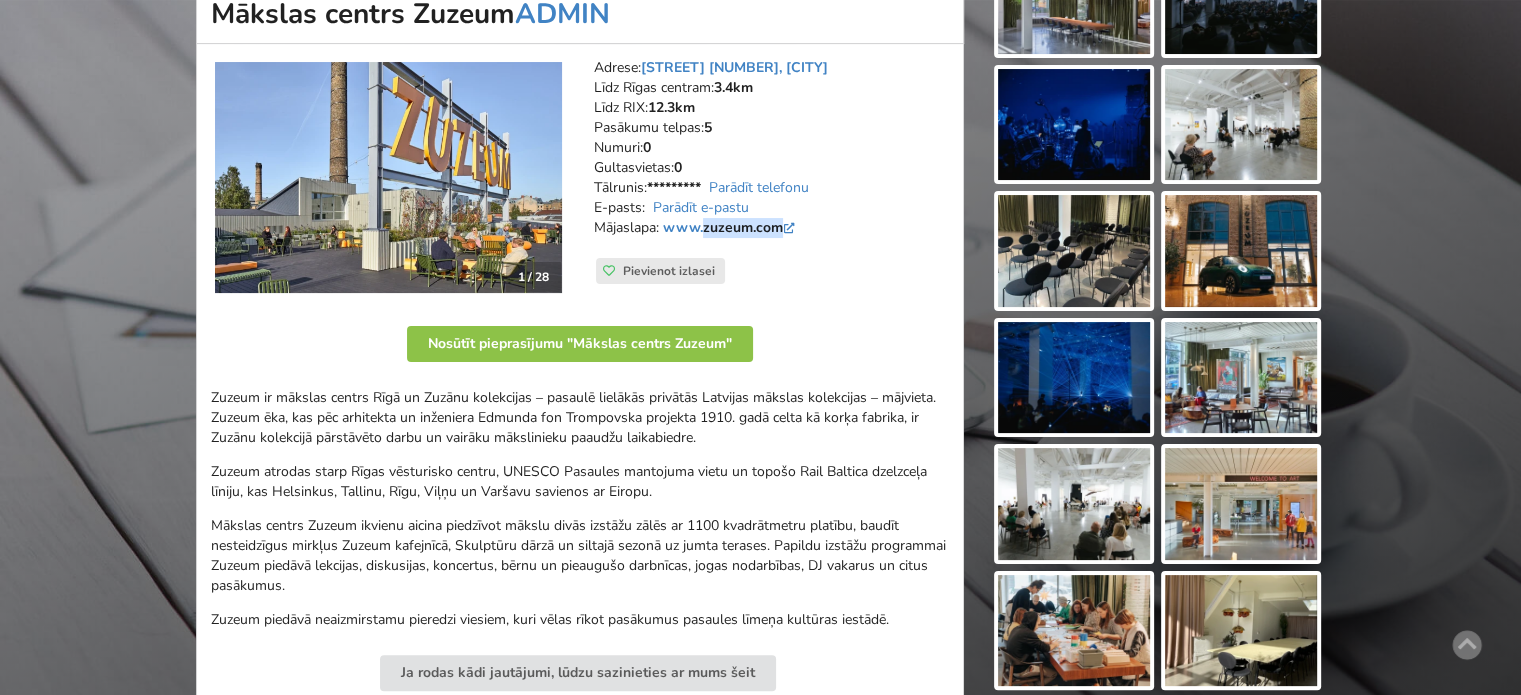 scroll, scrollTop: 400, scrollLeft: 0, axis: vertical 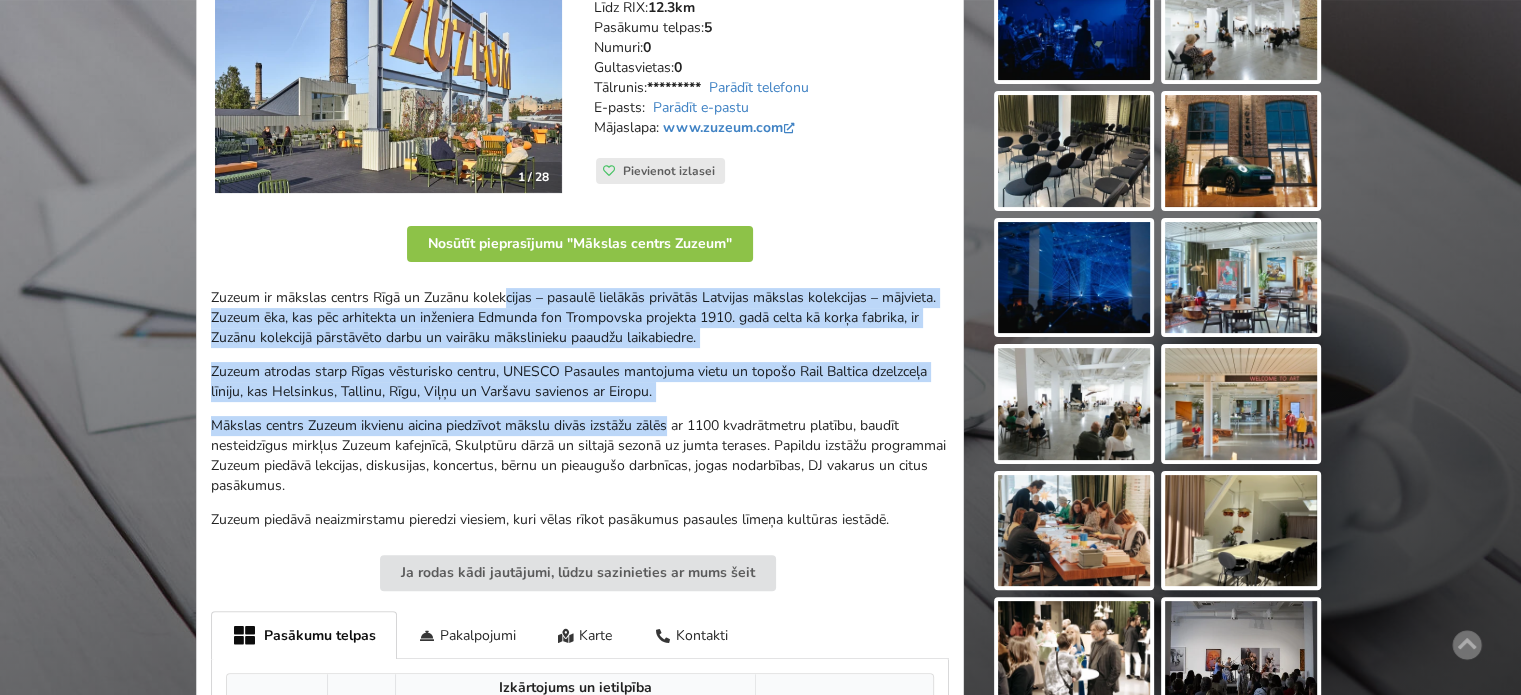 drag, startPoint x: 507, startPoint y: 293, endPoint x: 722, endPoint y: 447, distance: 264.46362 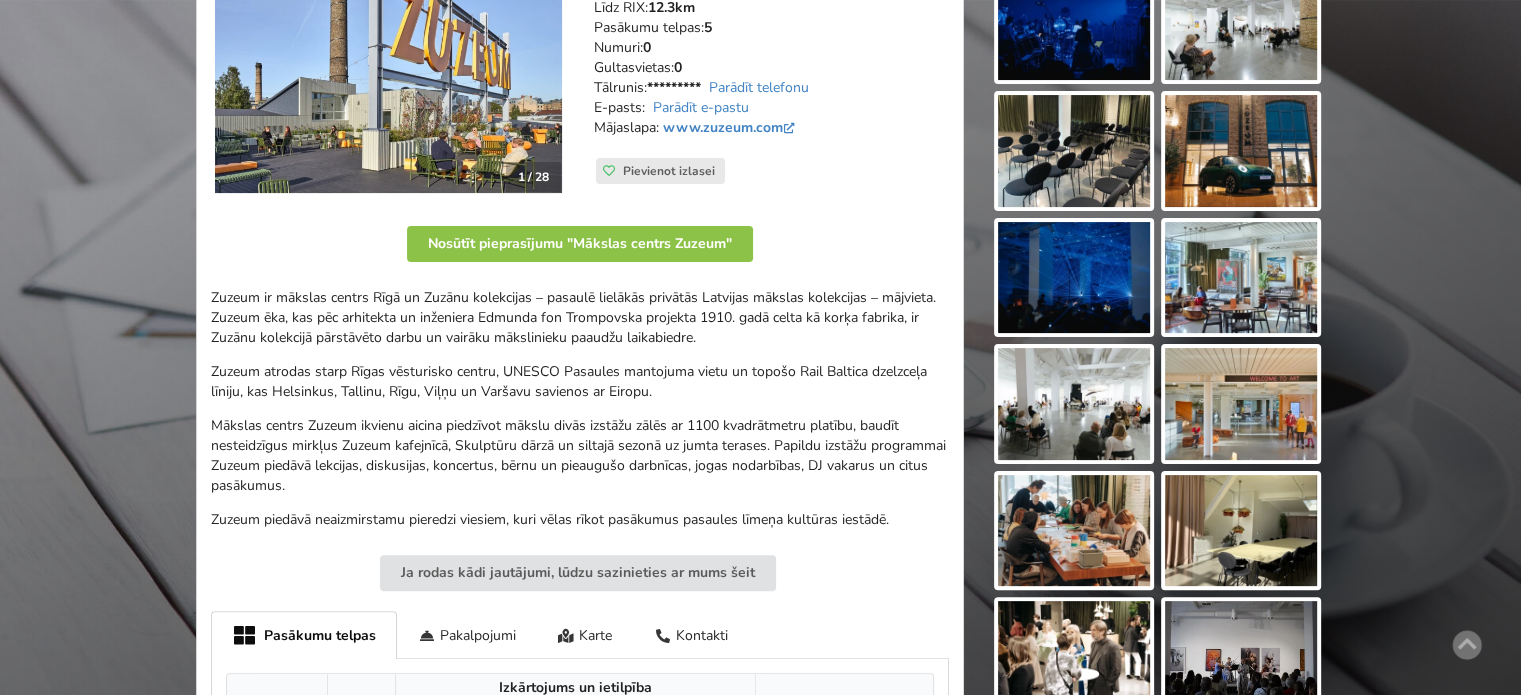 click on "Mākslas centrs Zuzeum ikvienu aicina piedzīvot mākslu divās izstāžu zālēs ar 1100 kvadrātmetru platību, baudīt nesteidzīgus mirkļus Zuzeum kafejnīcā, Skulptūru dārzā un siltajā sezonā uz jumta terases. Papildu izstāžu programmai Zuzeum piedāvā lekcijas, diskusijas, koncertus, bērnu un pieaugušo darbnīcas, jogas nodarbības, DJ vakarus un citus pasākumus." at bounding box center (580, 456) 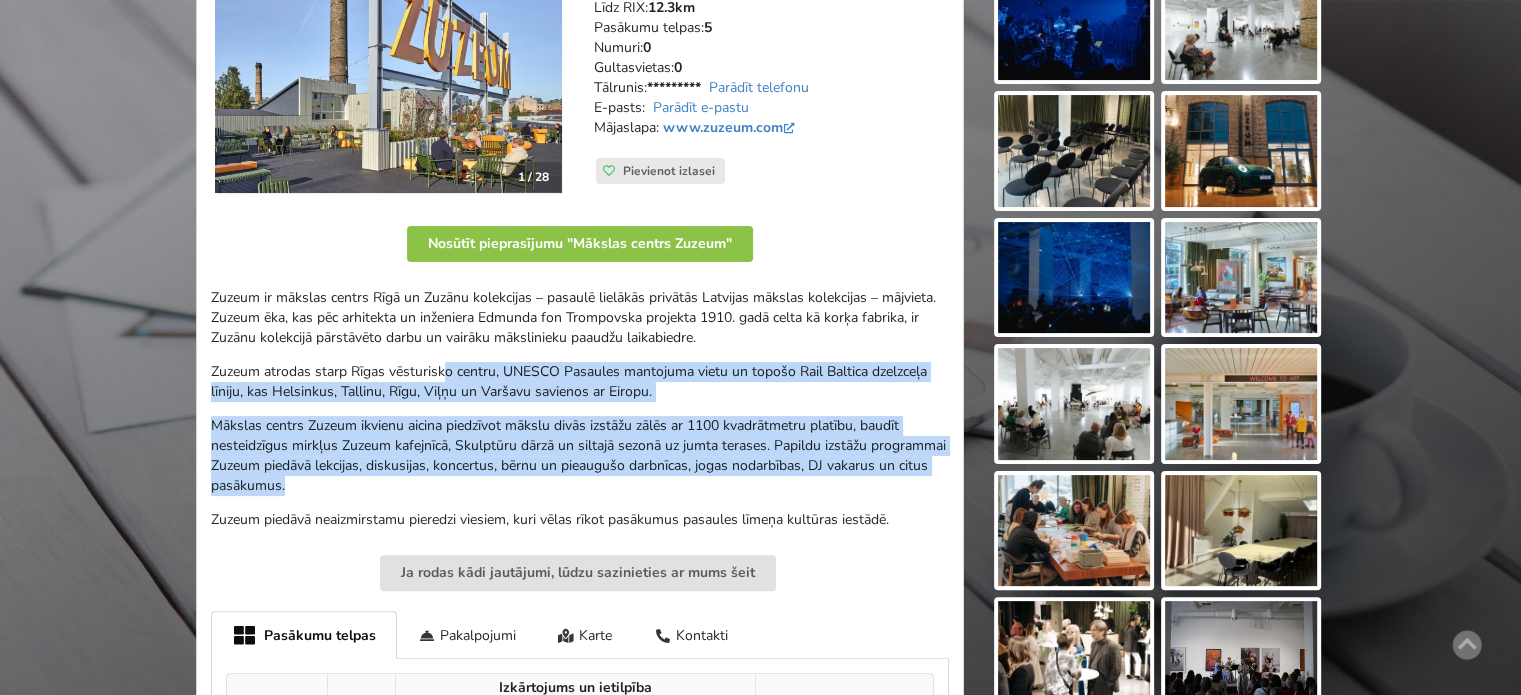 drag, startPoint x: 458, startPoint y: 374, endPoint x: 796, endPoint y: 482, distance: 354.83517 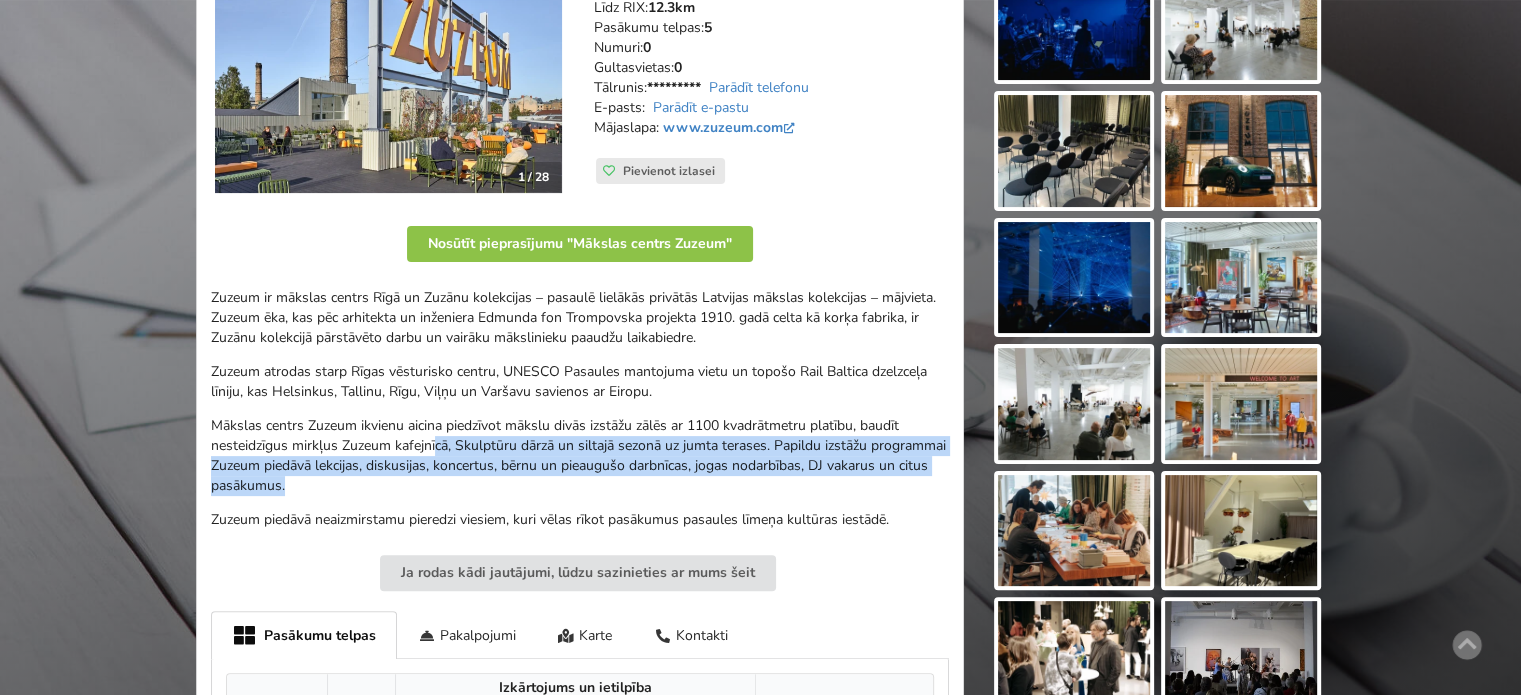 drag, startPoint x: 741, startPoint y: 487, endPoint x: 437, endPoint y: 443, distance: 307.1677 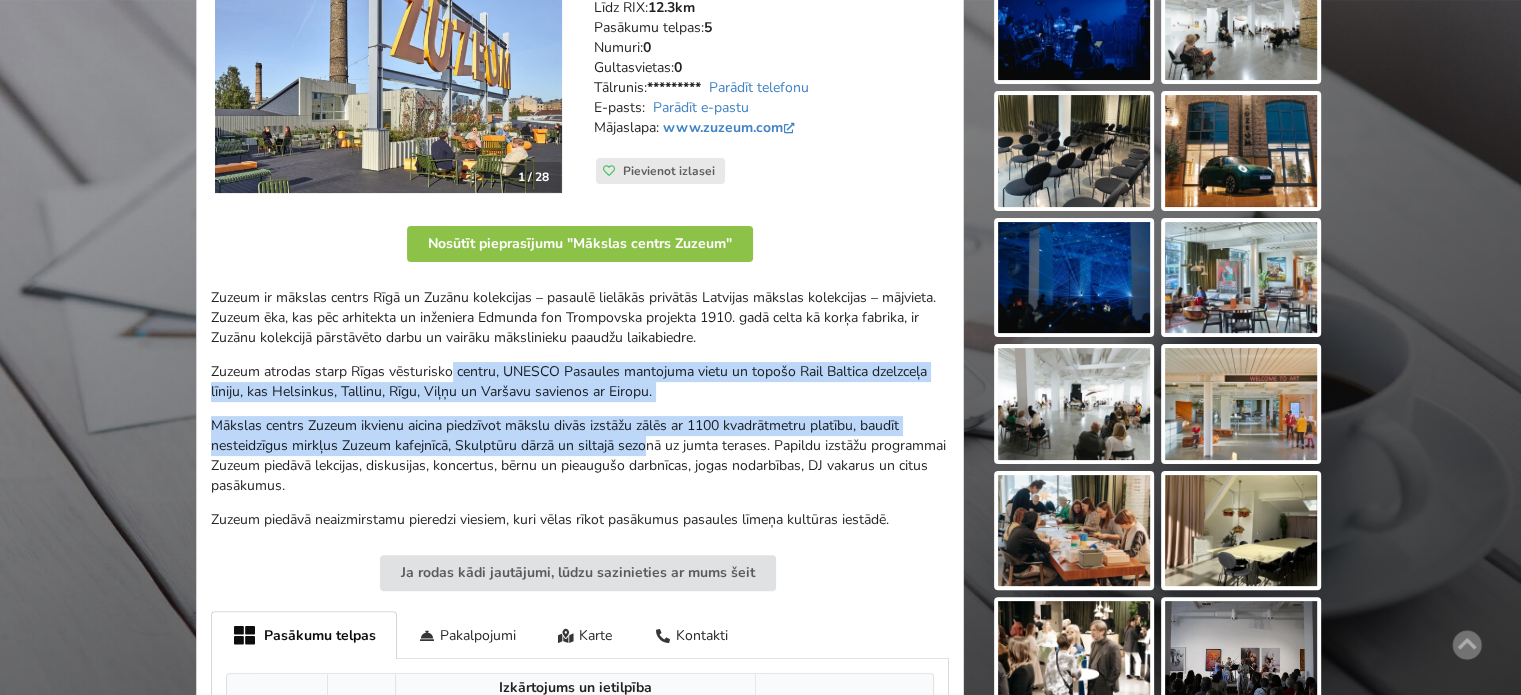 drag, startPoint x: 555, startPoint y: 396, endPoint x: 666, endPoint y: 455, distance: 125.70601 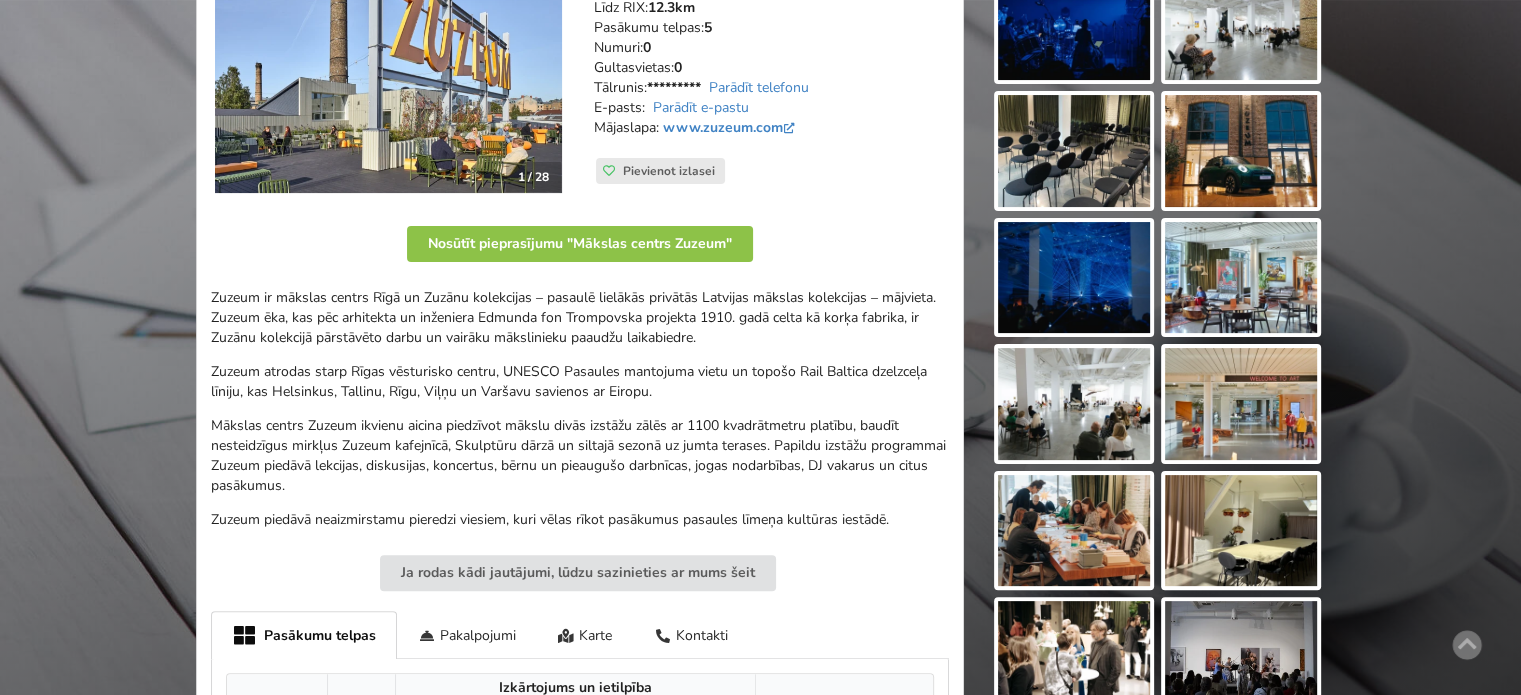 click on "Mākslas centrs Zuzeum ikvienu aicina piedzīvot mākslu divās izstāžu zālēs ar 1100 kvadrātmetru platību, baudīt nesteidzīgus mirkļus Zuzeum kafejnīcā, Skulptūru dārzā un siltajā sezonā uz jumta terases. Papildu izstāžu programmai Zuzeum piedāvā lekcijas, diskusijas, koncertus, bērnu un pieaugušo darbnīcas, jogas nodarbības, DJ vakarus un citus pasākumus." at bounding box center [580, 456] 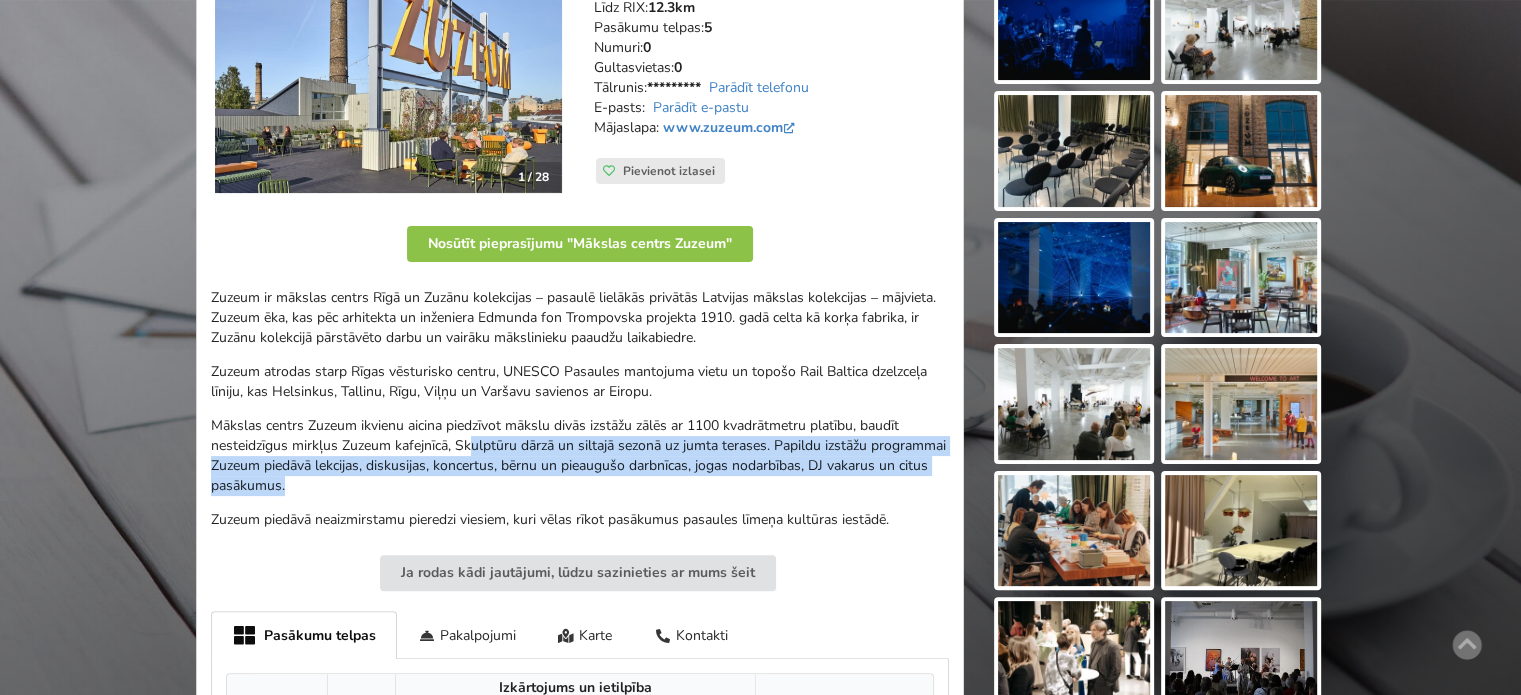 drag, startPoint x: 455, startPoint y: 431, endPoint x: 440, endPoint y: 423, distance: 17 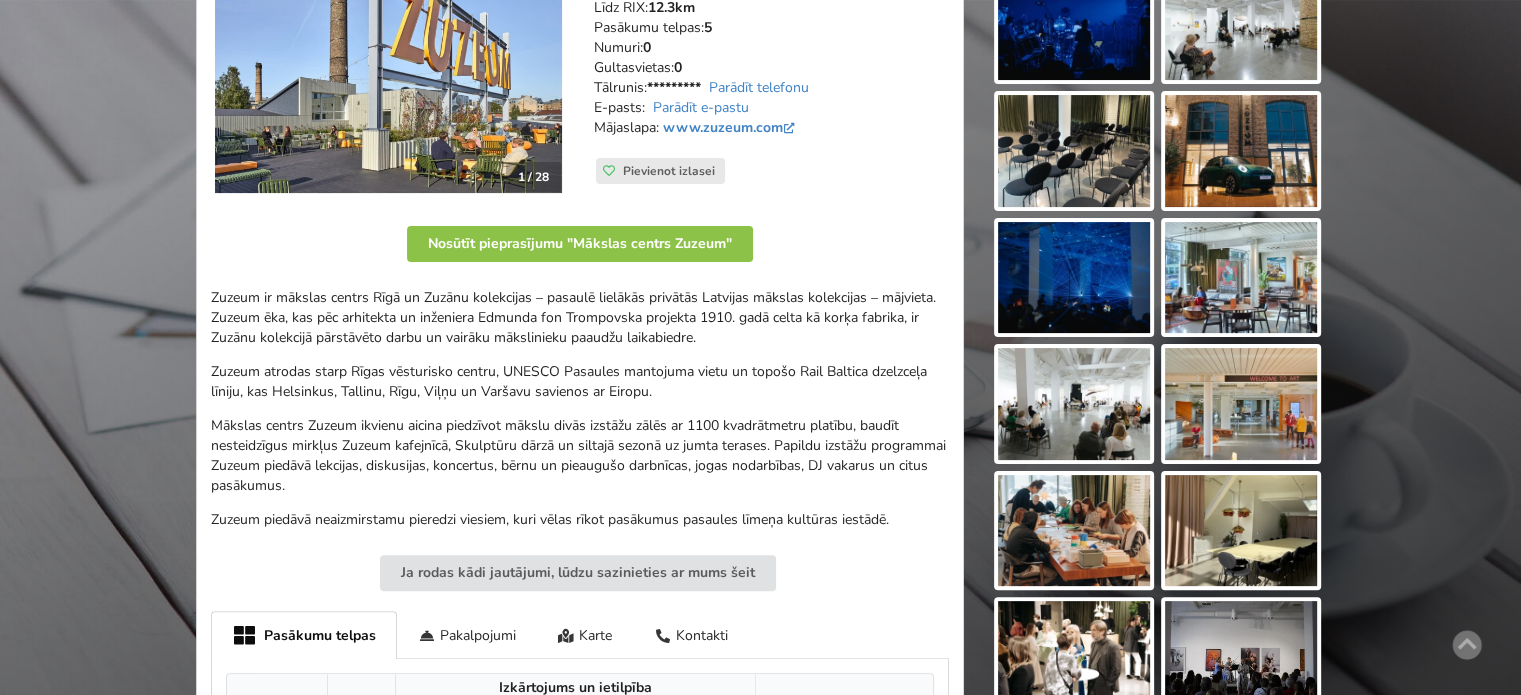 click on "Mākslas centrs Zuzeum ikvienu aicina piedzīvot mākslu divās izstāžu zālēs ar 1100 kvadrātmetru platību, baudīt nesteidzīgus mirkļus Zuzeum kafejnīcā, Skulptūru dārzā un siltajā sezonā uz jumta terases. Papildu izstāžu programmai Zuzeum piedāvā lekcijas, diskusijas, koncertus, bērnu un pieaugušo darbnīcas, jogas nodarbības, DJ vakarus un citus pasākumus." at bounding box center [580, 456] 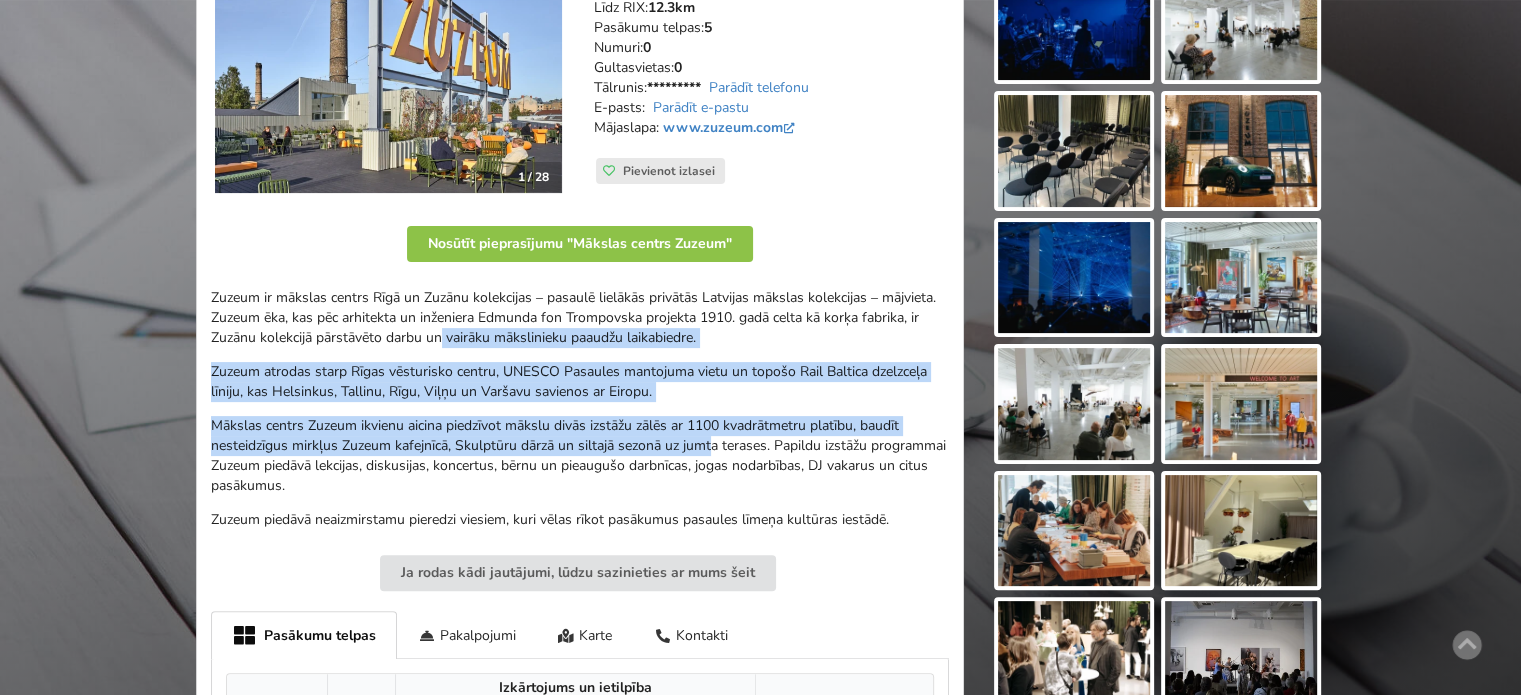 drag, startPoint x: 609, startPoint y: 403, endPoint x: 716, endPoint y: 452, distance: 117.68602 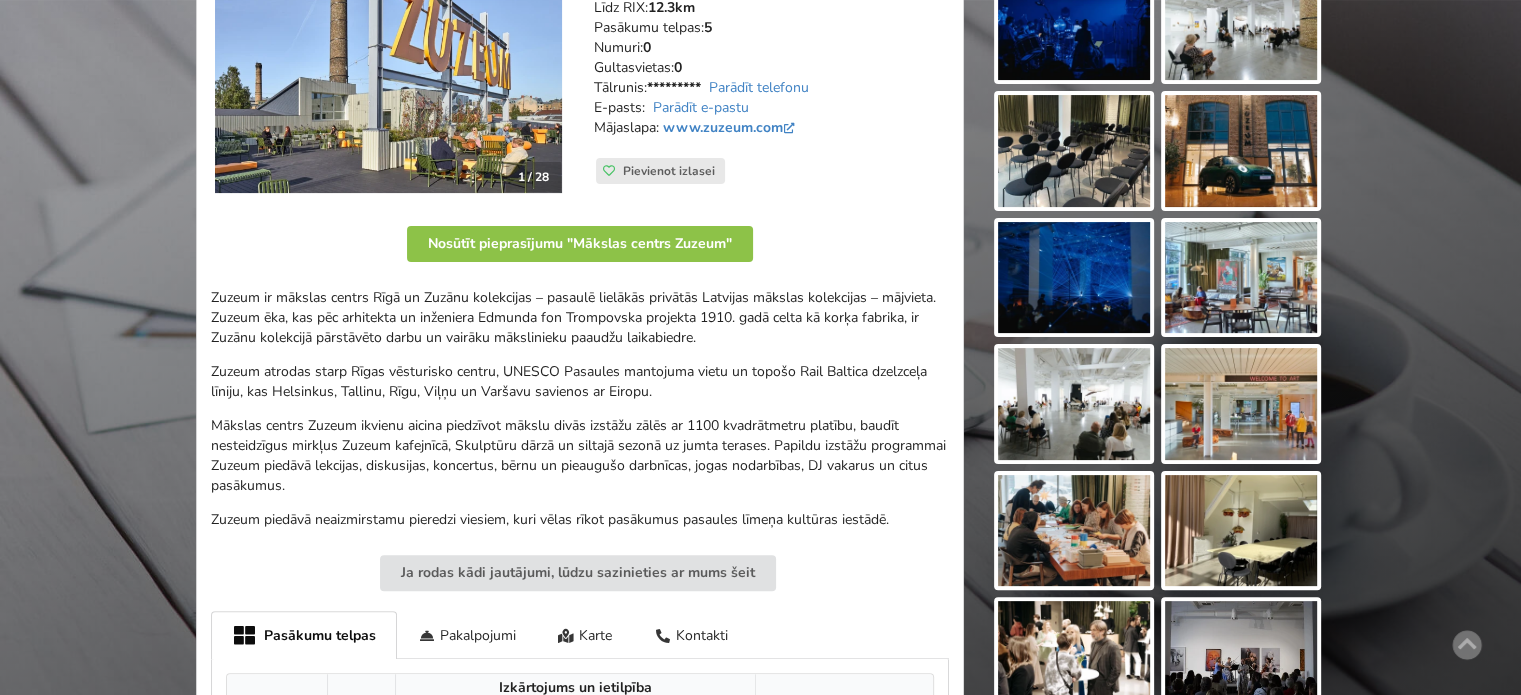 click on "Mākslas centrs Zuzeum ikvienu aicina piedzīvot mākslu divās izstāžu zālēs ar 1100 kvadrātmetru platību, baudīt nesteidzīgus mirkļus Zuzeum kafejnīcā, Skulptūru dārzā un siltajā sezonā uz jumta terases. Papildu izstāžu programmai Zuzeum piedāvā lekcijas, diskusijas, koncertus, bērnu un pieaugušo darbnīcas, jogas nodarbības, DJ vakarus un citus pasākumus." at bounding box center (580, 456) 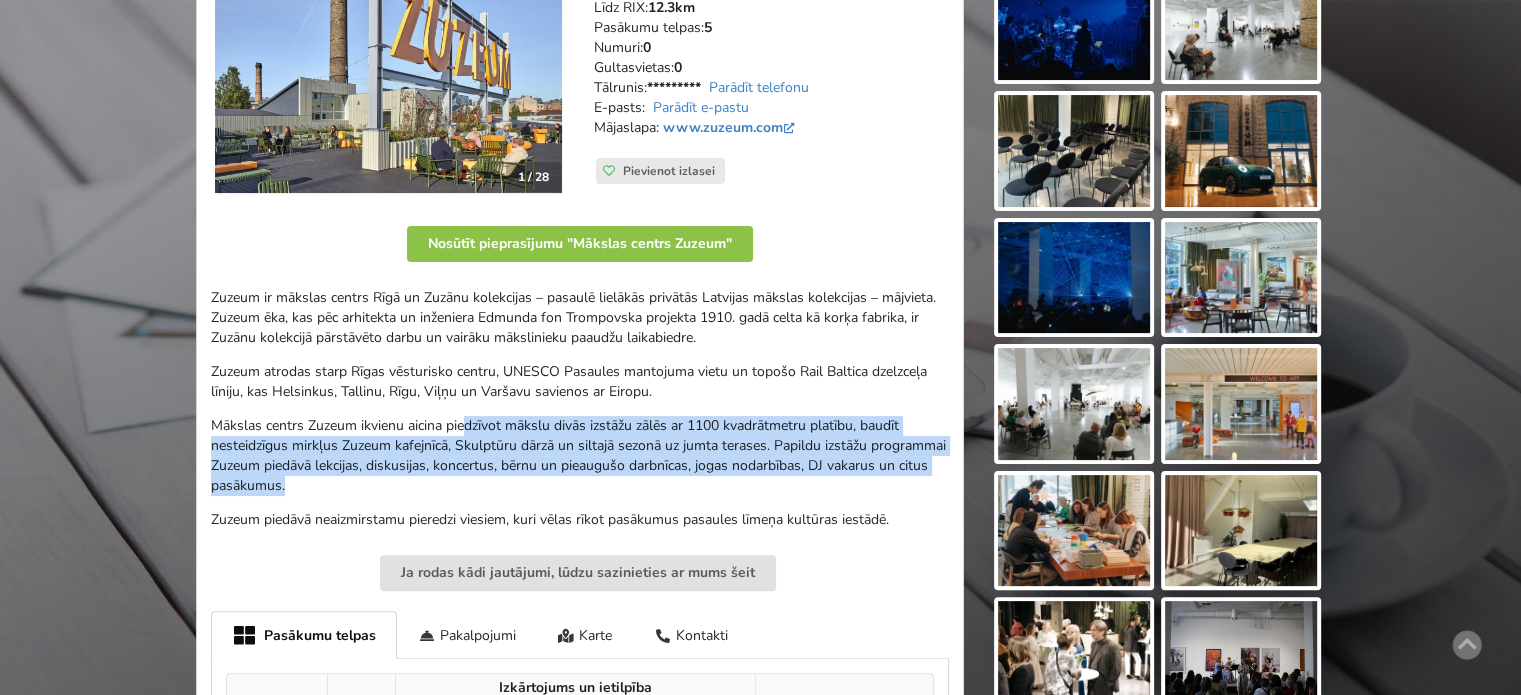 drag, startPoint x: 492, startPoint y: 431, endPoint x: 437, endPoint y: 411, distance: 58.5235 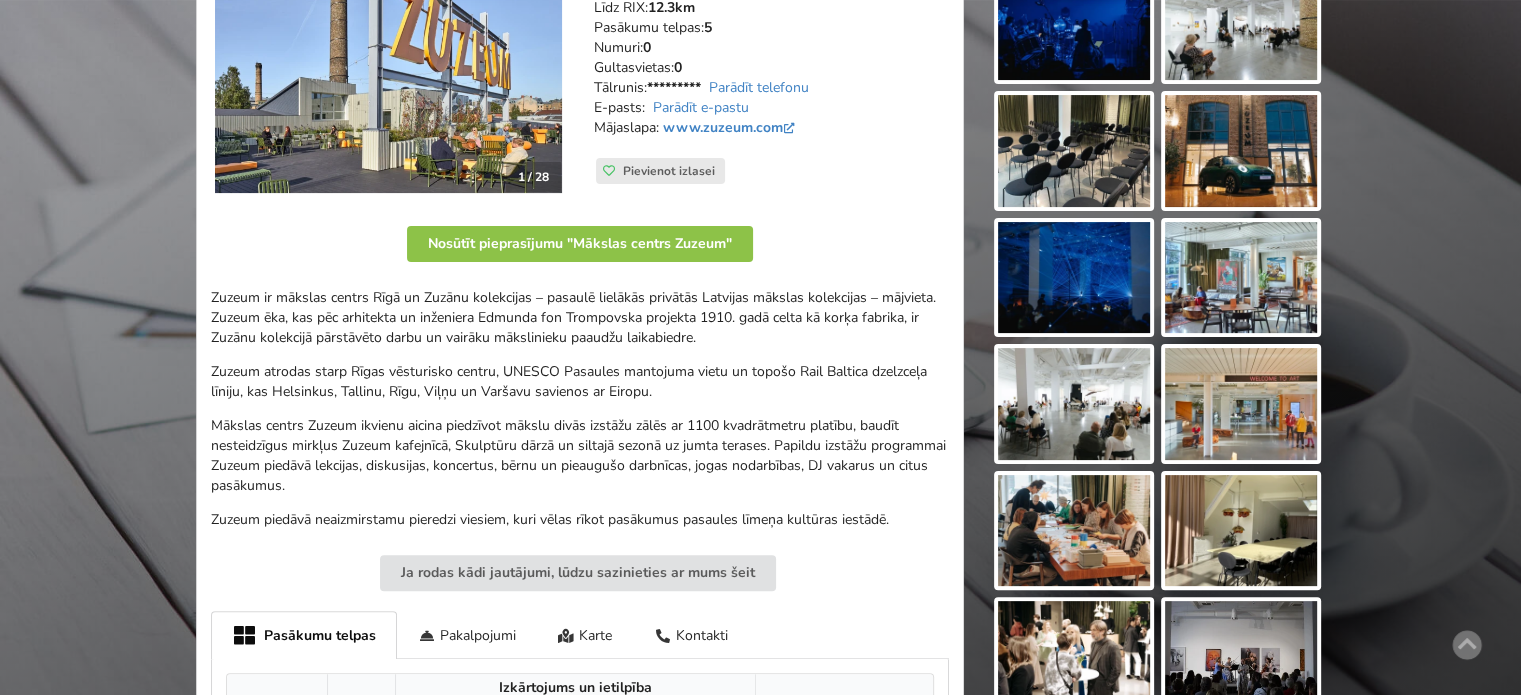click on "Zuzeum ir mākslas centrs Rīgā un Zuzānu kolekcijas – pasaulē lielākās privātās Latvijas mākslas kolekcijas – mājvieta. Zuzeum ēka, kas pēc arhitekta un inženiera Edmunda fon Trompovska projekta 1910. gadā celta kā korķa fabrika, ir Zuzānu kolekcijā pārstāvēto darbu un vairāku mākslinieku paaudžu laikabiedre.
Zuzeum atrodas starp Rīgas vēsturisko centru, UNESCO Pasaules mantojuma vietu un topošo Rail Baltica dzelzceļa līniju, kas Helsinkus, Tallinu, Rīgu, Viļņu un Varšavu savienos ar Eiropu.
Mākslas centrs Zuzeum ikvienu aicina piedzīvot mākslu divās izstāžu zālēs ar 1100 kvadrātmetru platību, baudīt nesteidzīgus mirkļus Zuzeum kafejnīcā, Skulptūru dārzā un siltajā sezonā uz jumta terases. Papildu izstāžu programmai Zuzeum piedāvā lekcijas, diskusijas, koncertus, bērnu un pieaugušo darbnīcas, jogas nodarbības, DJ vakarus un citus pasākumus." at bounding box center [580, 409] 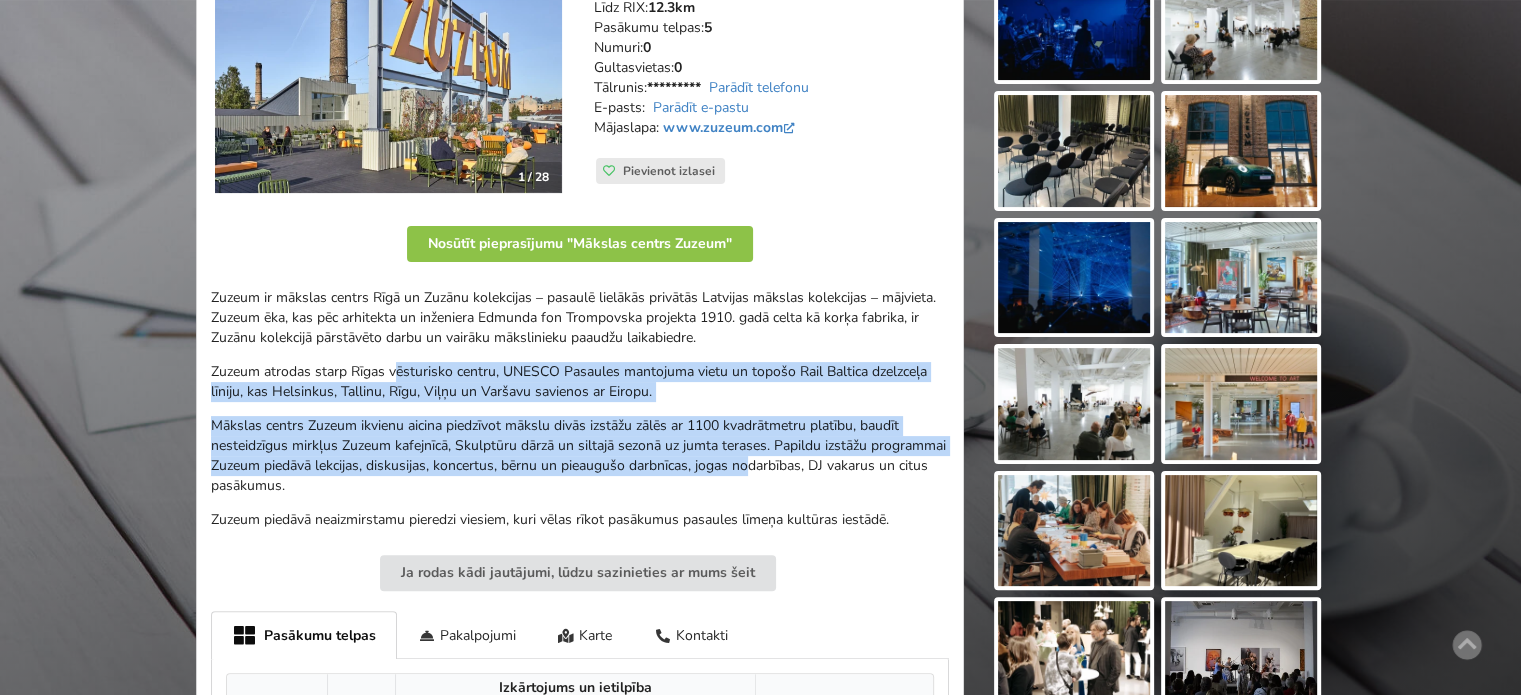 drag, startPoint x: 636, startPoint y: 410, endPoint x: 876, endPoint y: 475, distance: 248.64633 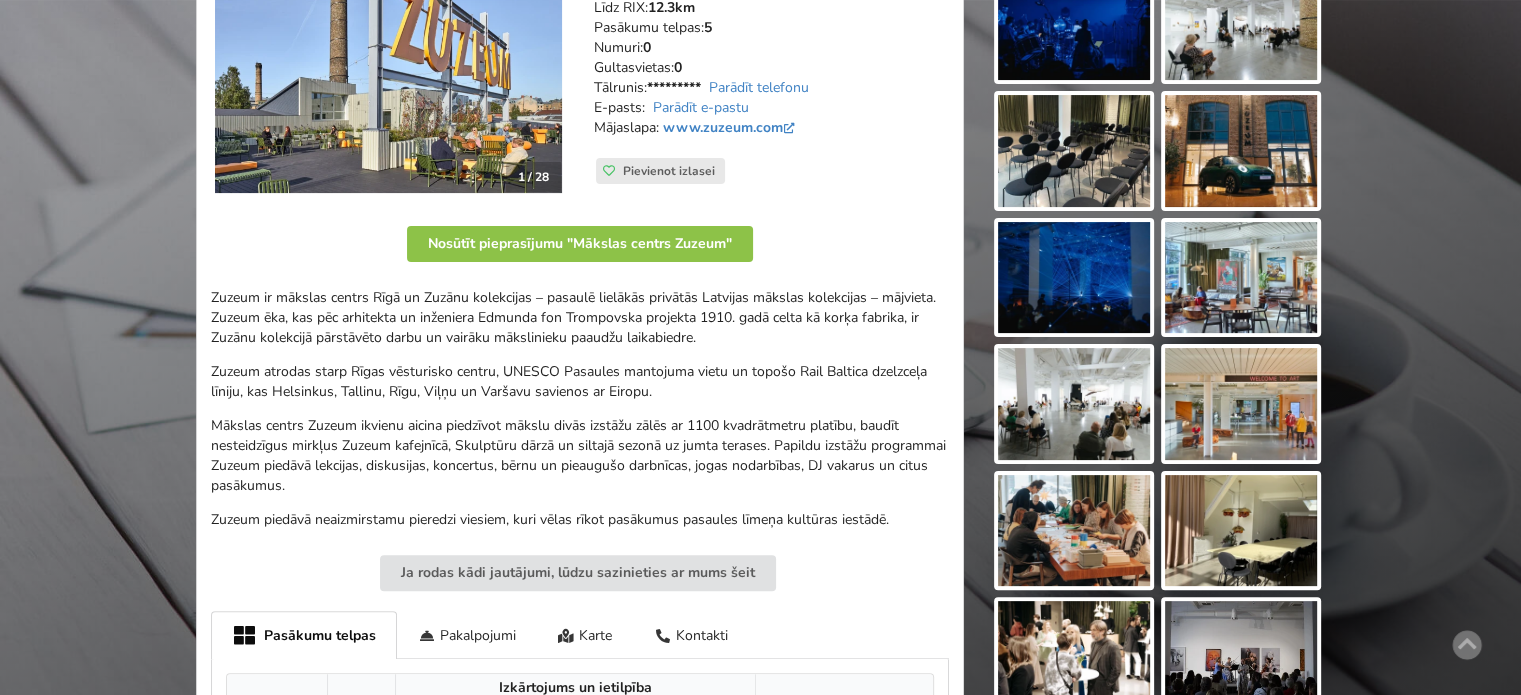 click on "Mākslas centrs Zuzeum ikvienu aicina piedzīvot mākslu divās izstāžu zālēs ar 1100 kvadrātmetru platību, baudīt nesteidzīgus mirkļus Zuzeum kafejnīcā, Skulptūru dārzā un siltajā sezonā uz jumta terases. Papildu izstāžu programmai Zuzeum piedāvā lekcijas, diskusijas, koncertus, bērnu un pieaugušo darbnīcas, jogas nodarbības, DJ vakarus un citus pasākumus." at bounding box center [580, 456] 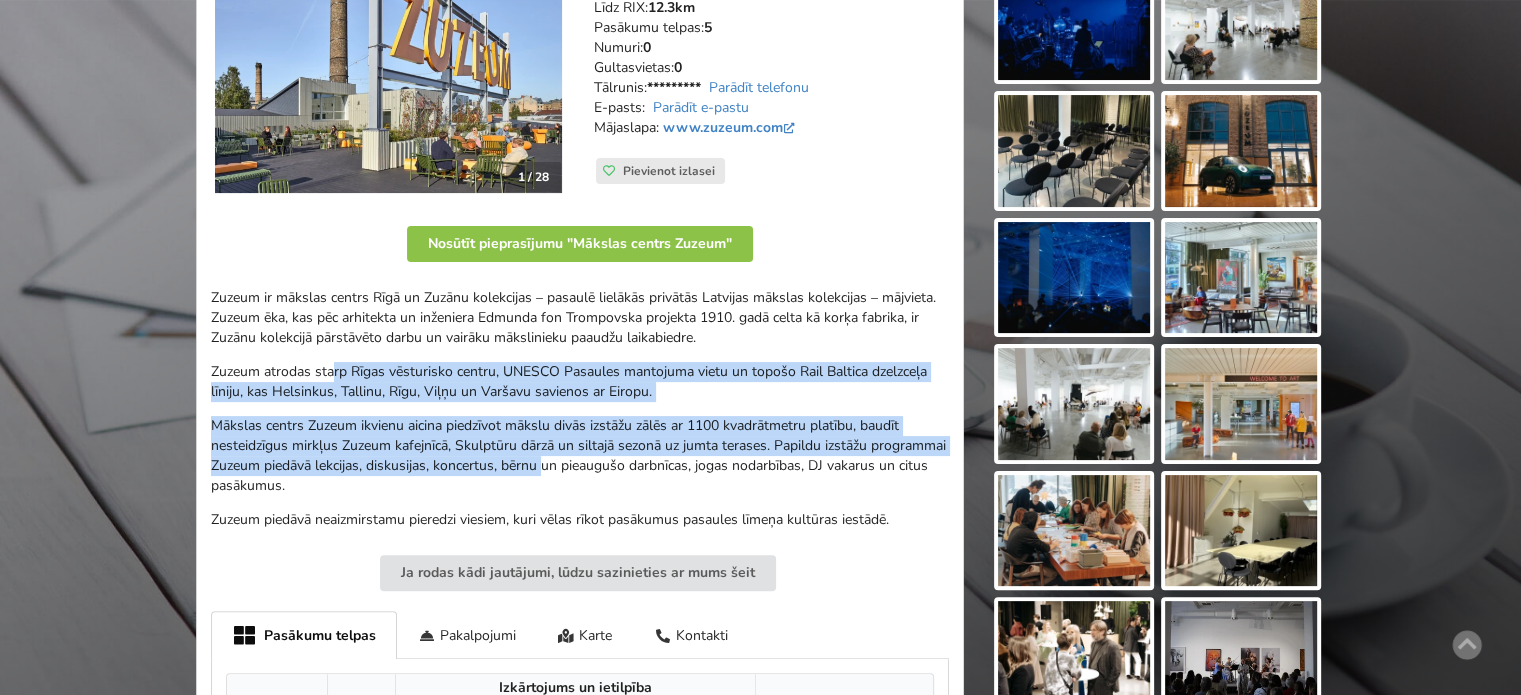 drag, startPoint x: 330, startPoint y: 370, endPoint x: 653, endPoint y: 483, distance: 342.19586 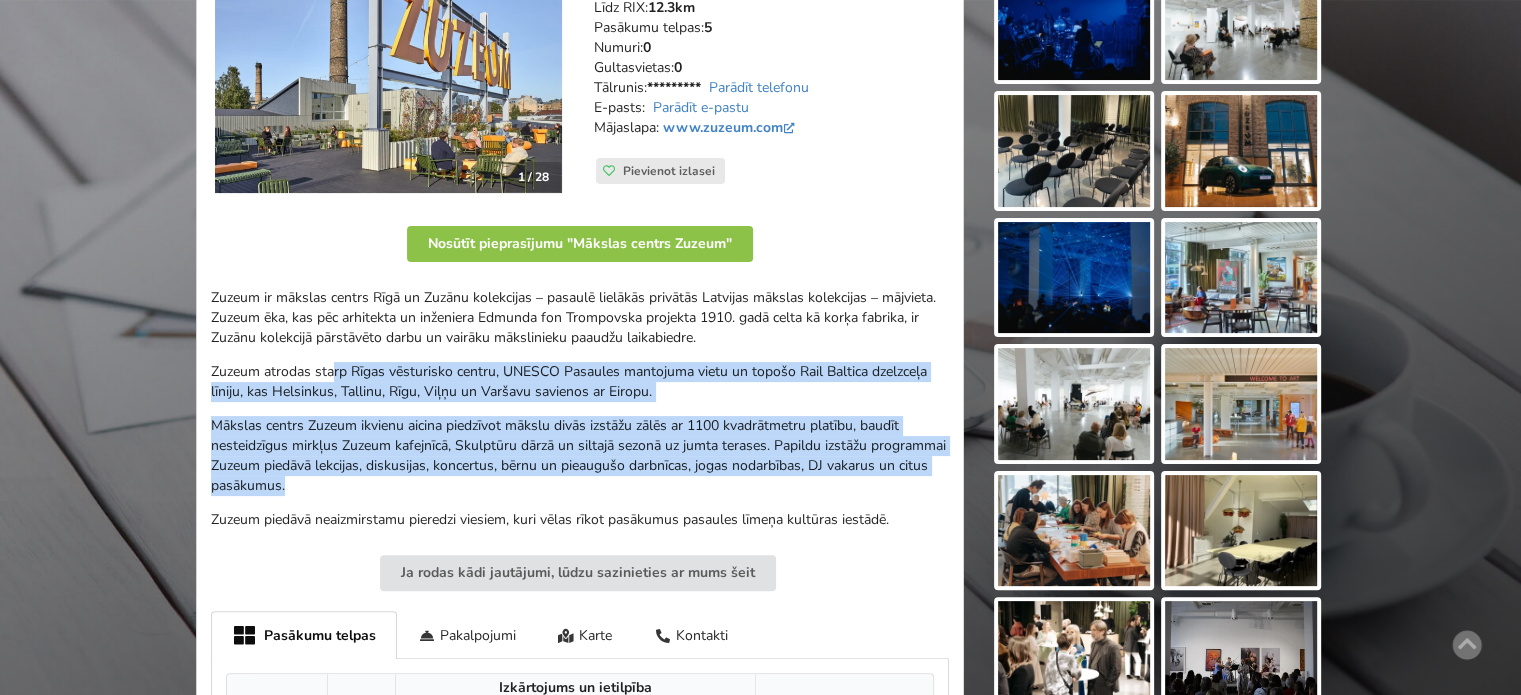 click on "Mākslas centrs Zuzeum ikvienu aicina piedzīvot mākslu divās izstāžu zālēs ar 1100 kvadrātmetru platību, baudīt nesteidzīgus mirkļus Zuzeum kafejnīcā, Skulptūru dārzā un siltajā sezonā uz jumta terases. Papildu izstāžu programmai Zuzeum piedāvā lekcijas, diskusijas, koncertus, bērnu un pieaugušo darbnīcas, jogas nodarbības, DJ vakarus un citus pasākumus." at bounding box center (580, 456) 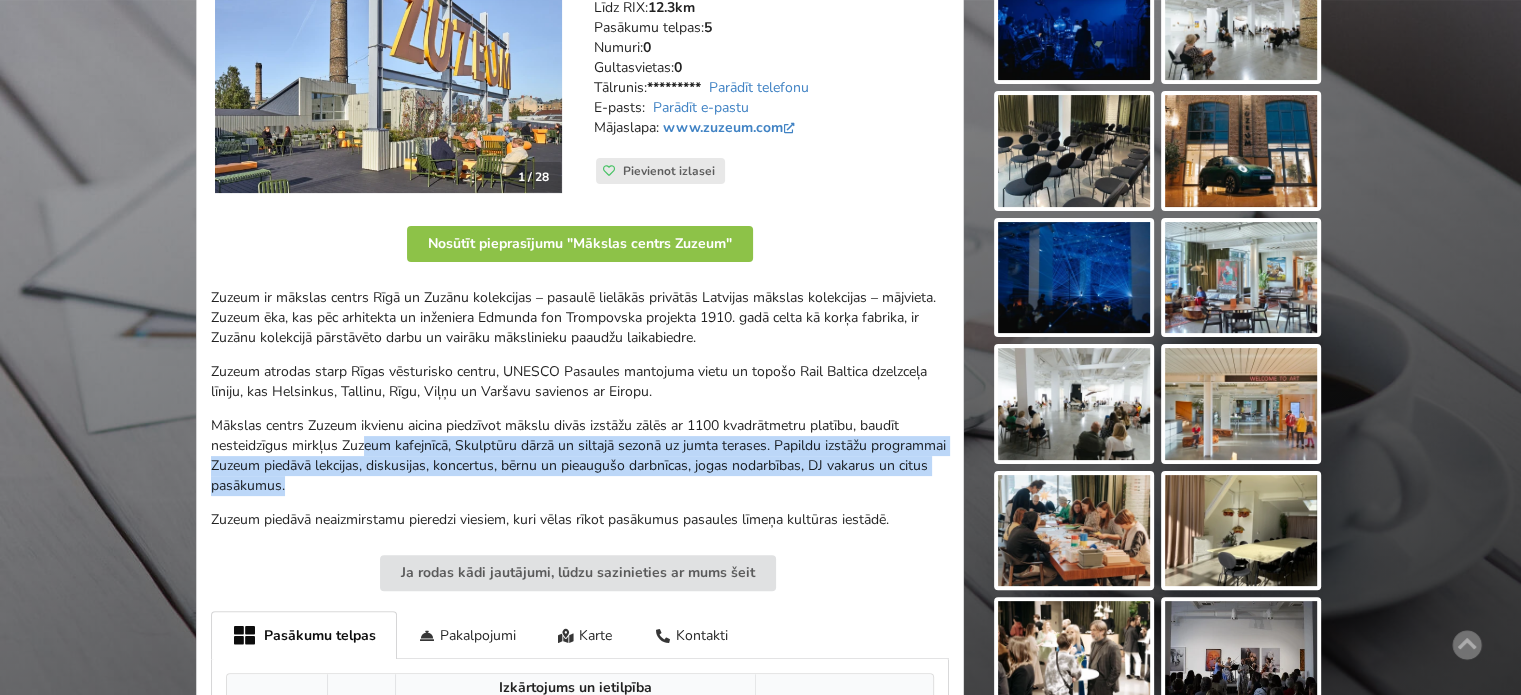 drag, startPoint x: 365, startPoint y: 451, endPoint x: 346, endPoint y: 443, distance: 20.615528 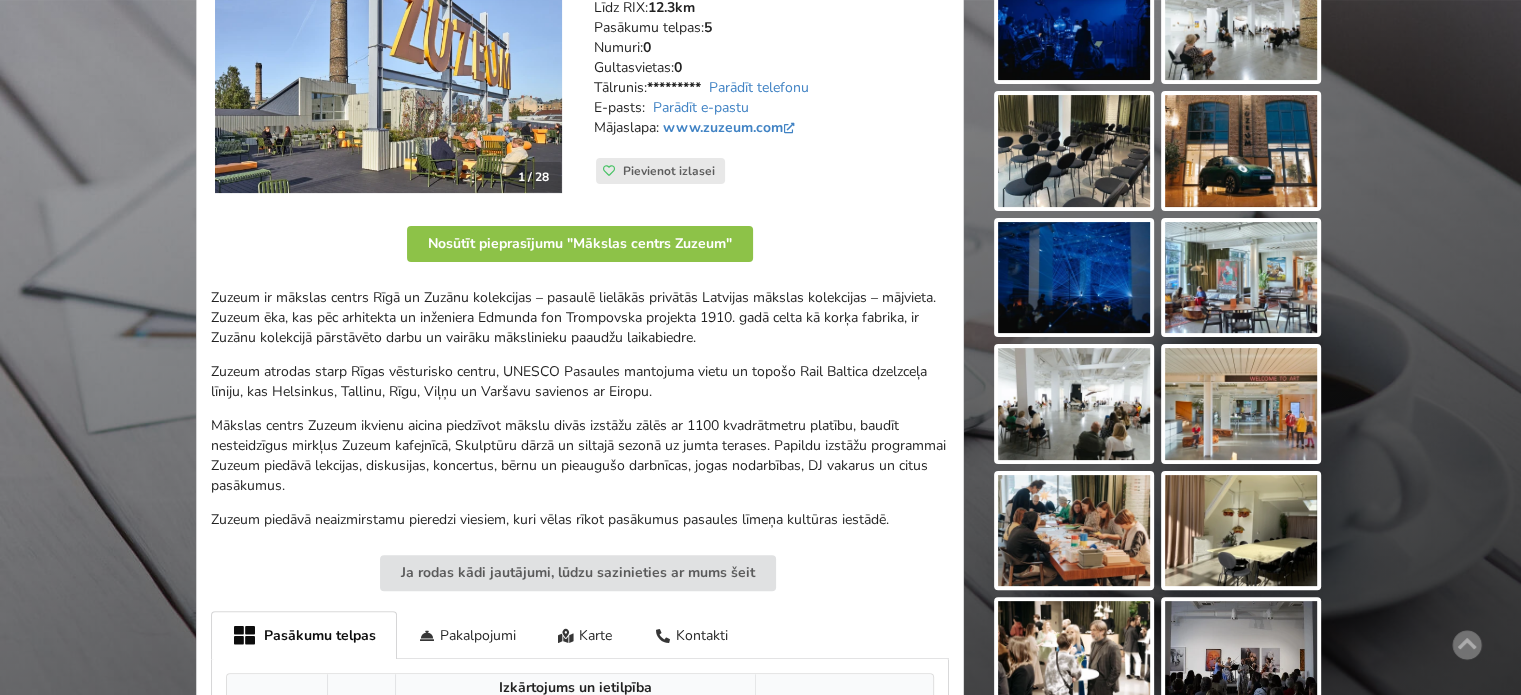 click on "Mākslas centrs Zuzeum ikvienu aicina piedzīvot mākslu divās izstāžu zālēs ar 1100 kvadrātmetru platību, baudīt nesteidzīgus mirkļus Zuzeum kafejnīcā, Skulptūru dārzā un siltajā sezonā uz jumta terases. Papildu izstāžu programmai Zuzeum piedāvā lekcijas, diskusijas, koncertus, bērnu un pieaugušo darbnīcas, jogas nodarbības, DJ vakarus un citus pasākumus." at bounding box center [580, 456] 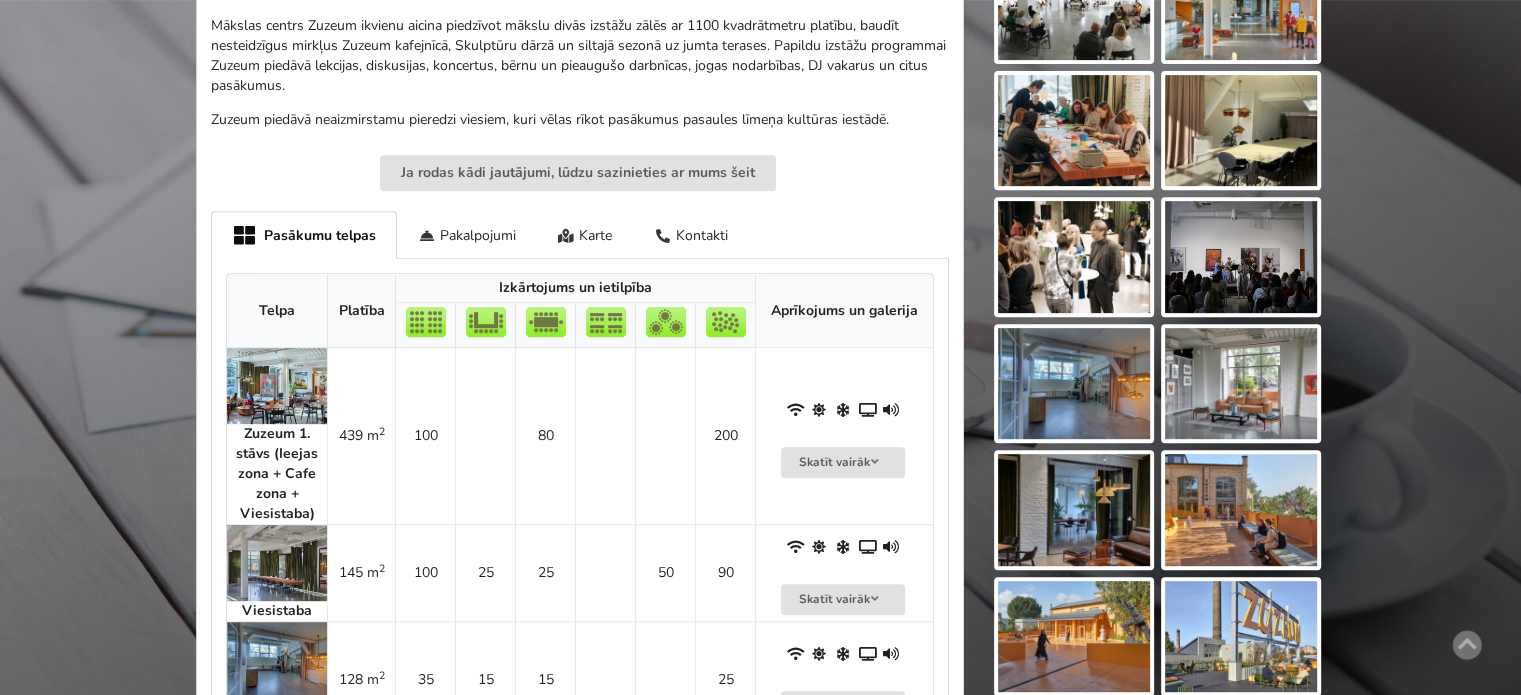 scroll, scrollTop: 900, scrollLeft: 0, axis: vertical 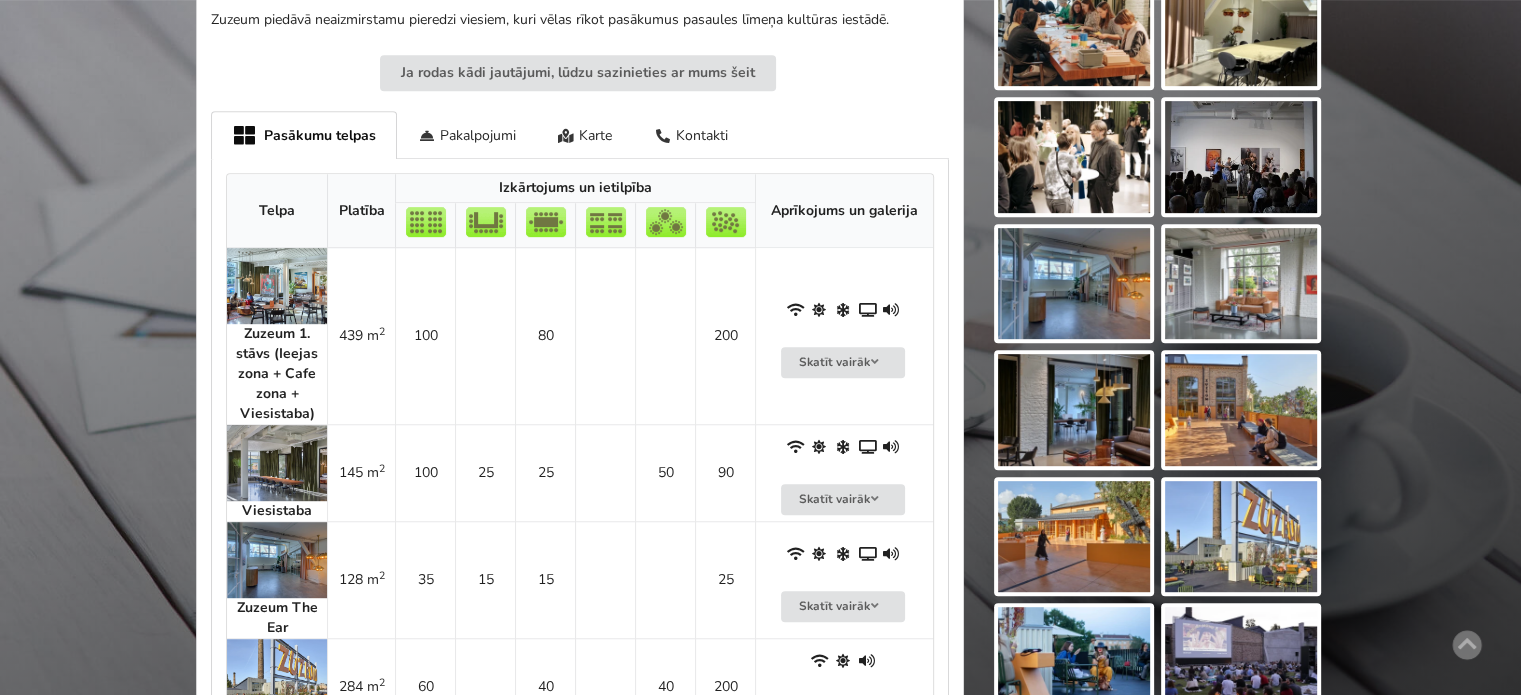 click at bounding box center (277, 286) 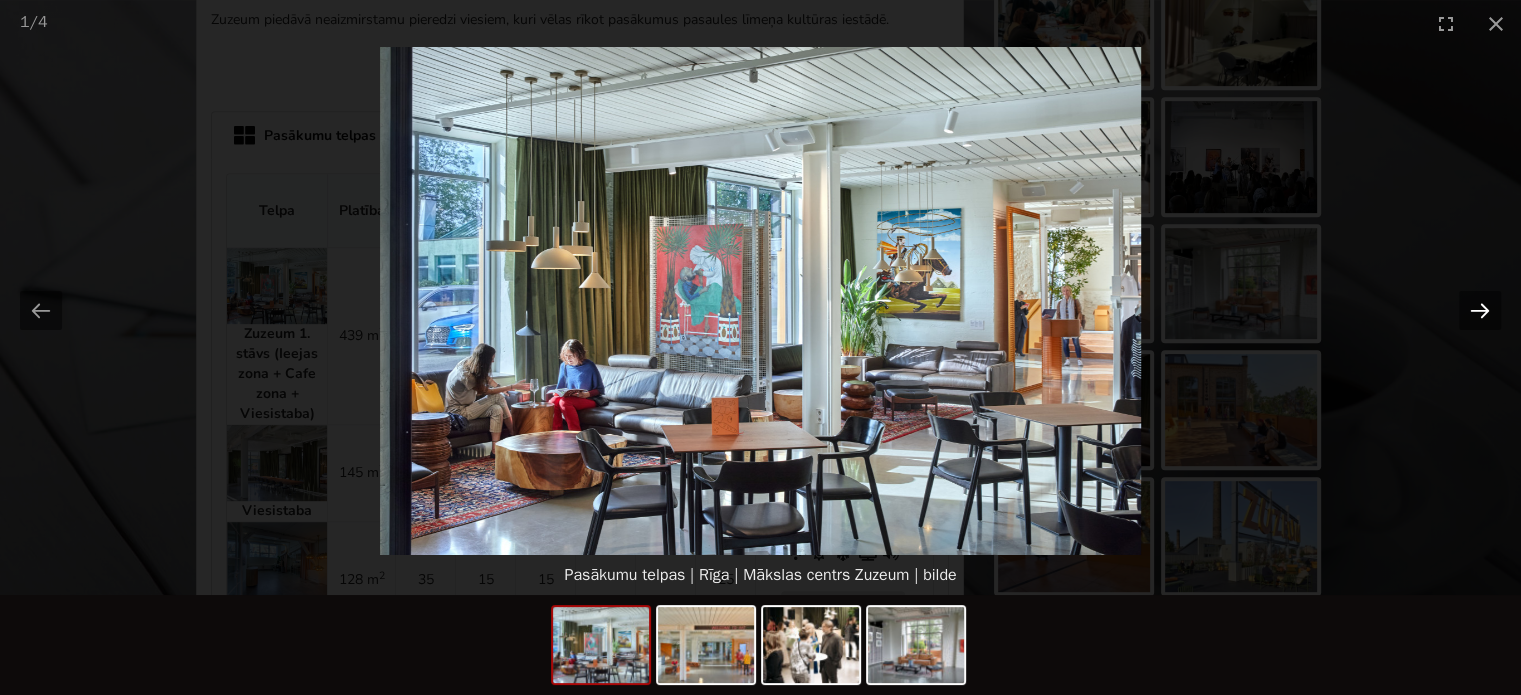 click at bounding box center (1480, 310) 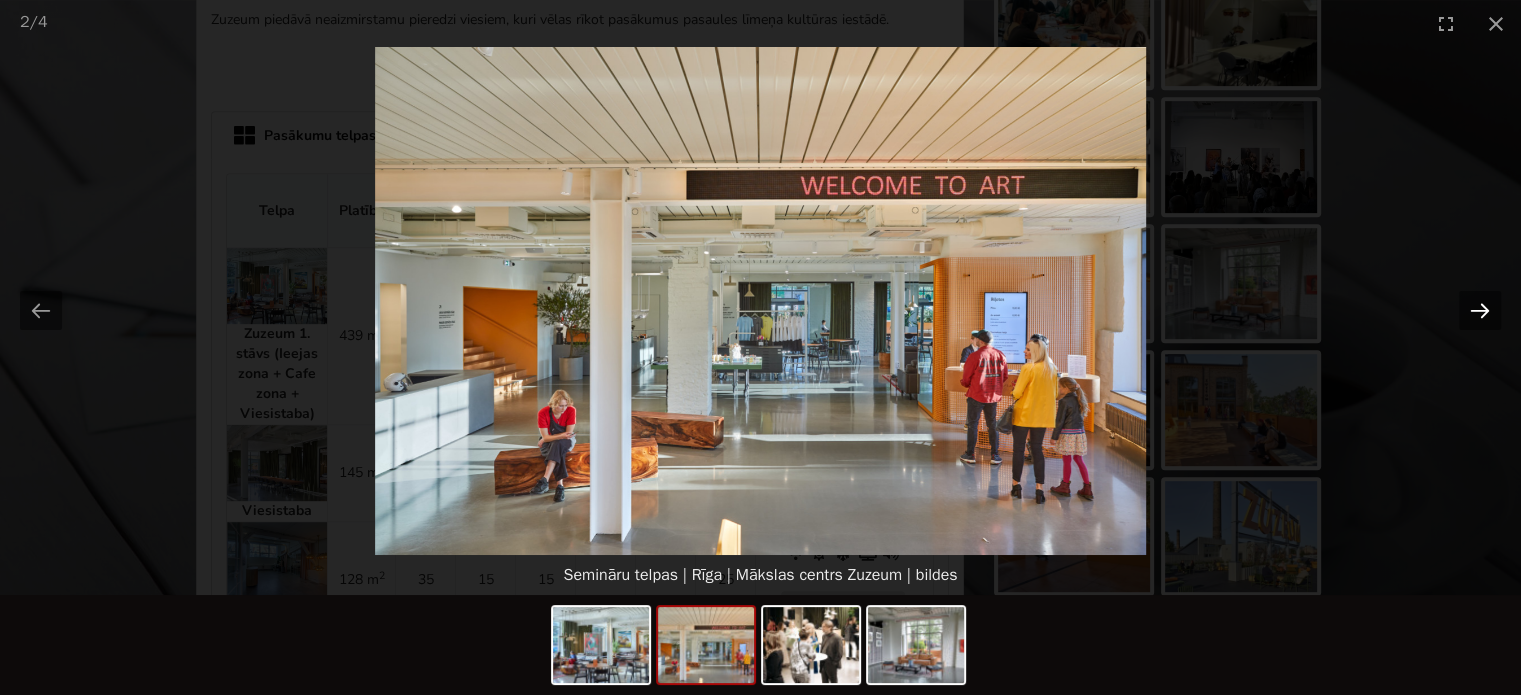 click at bounding box center (1480, 310) 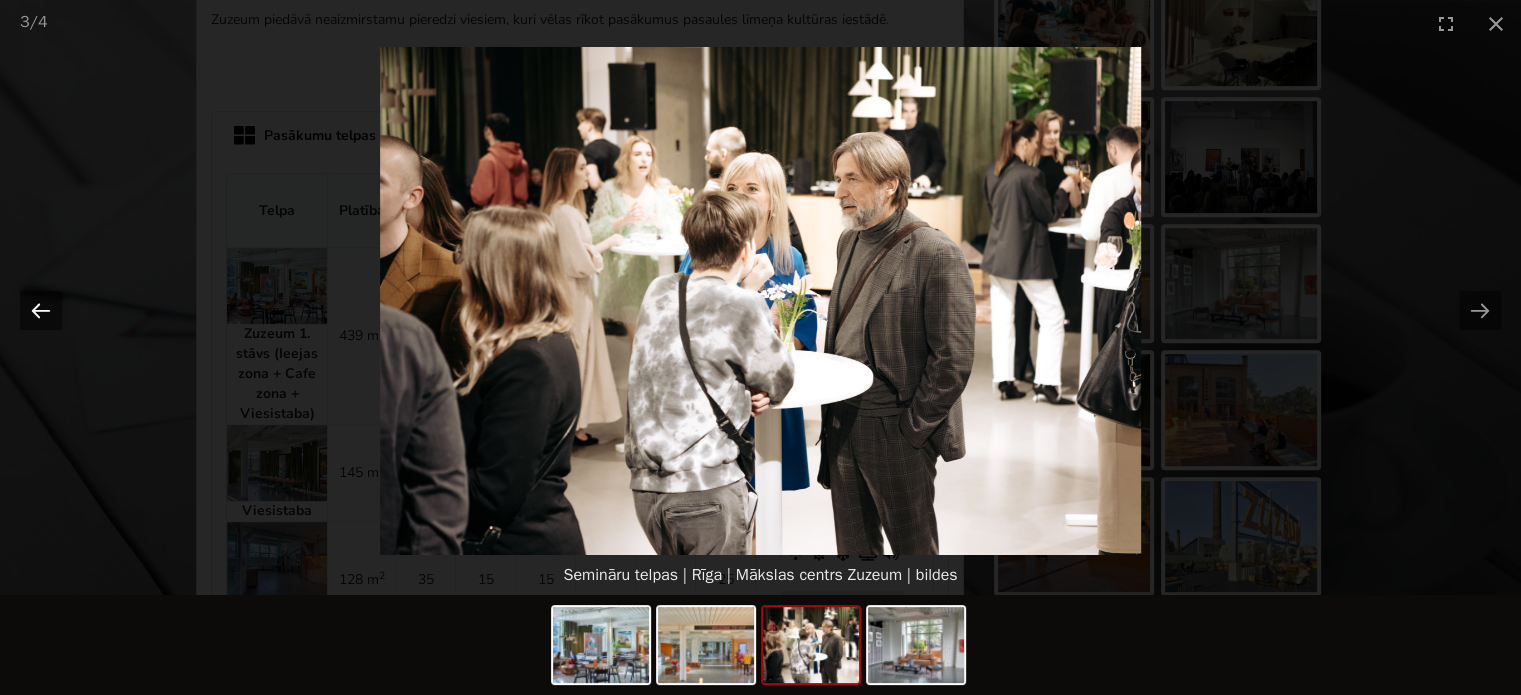 click at bounding box center [41, 310] 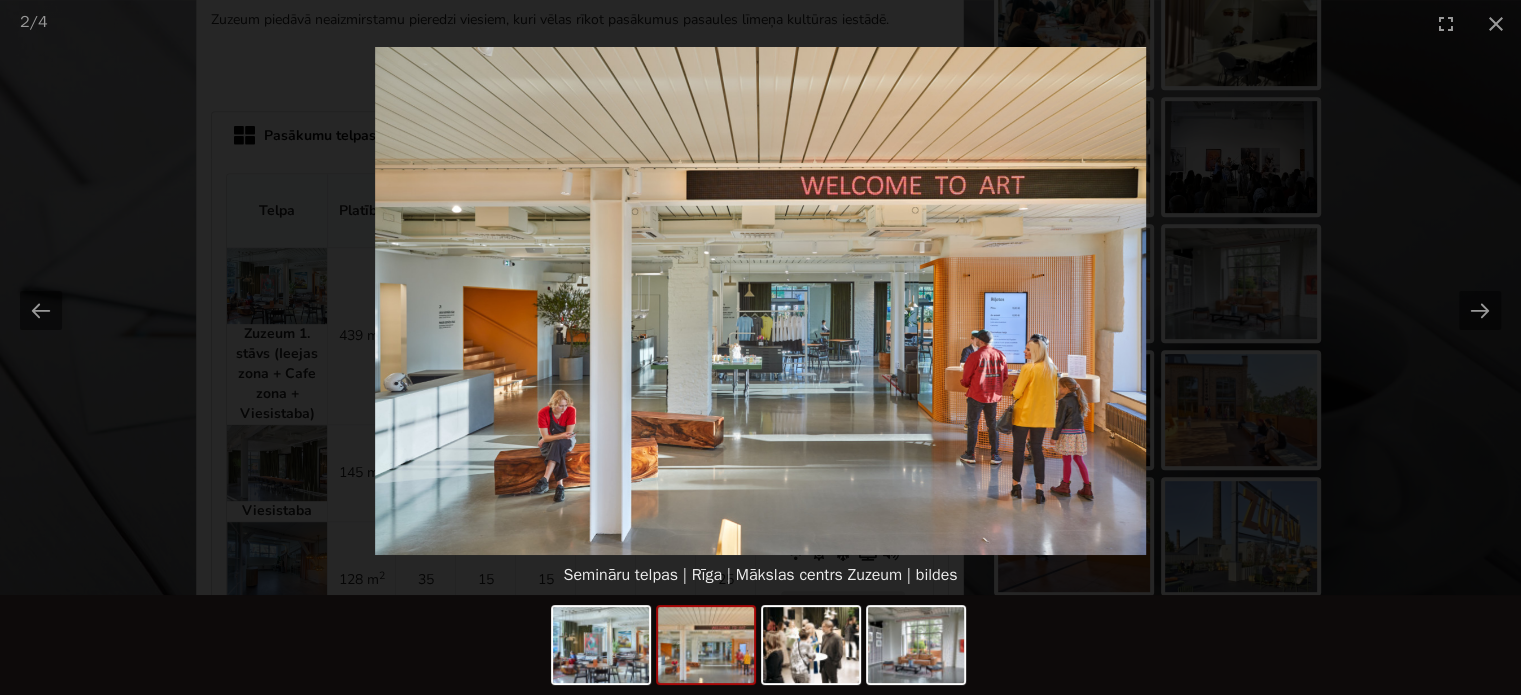 scroll, scrollTop: 0, scrollLeft: 0, axis: both 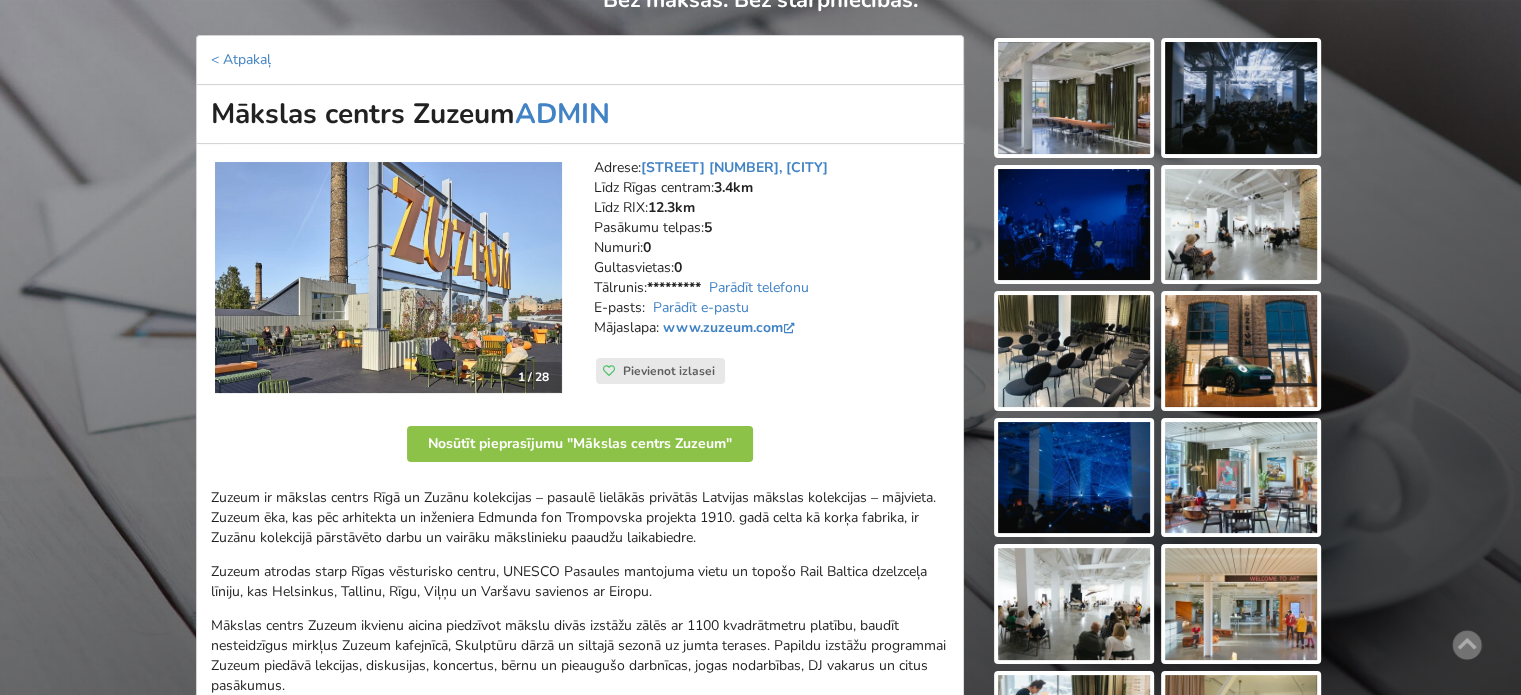click at bounding box center [1074, 98] 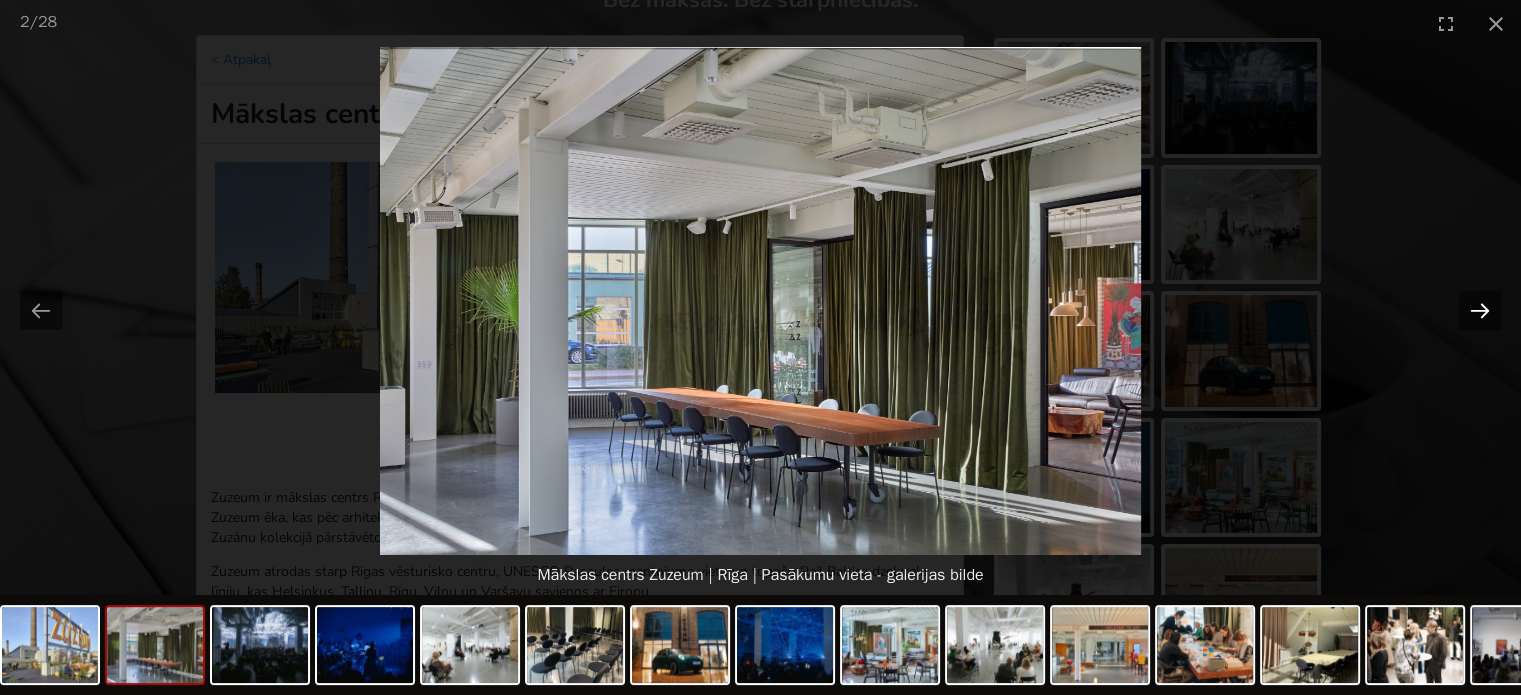 click at bounding box center (1480, 310) 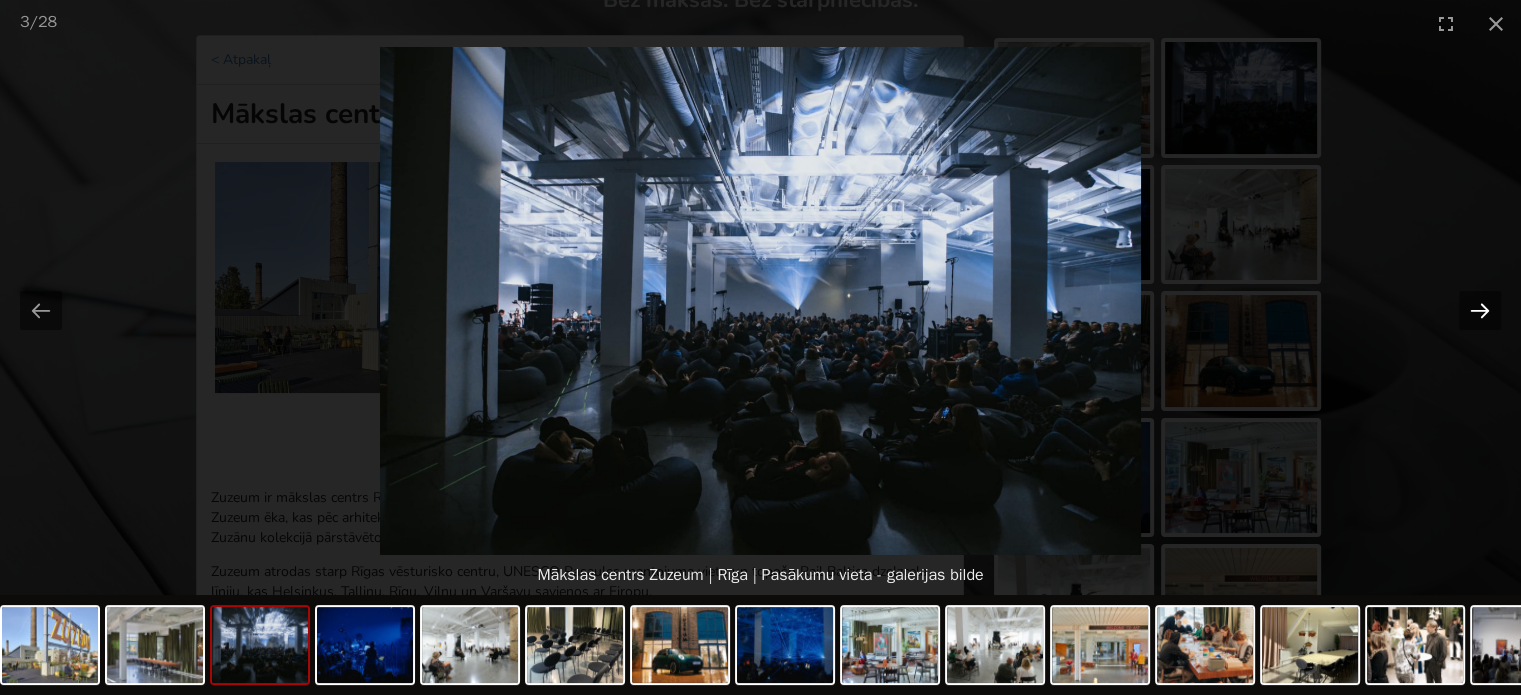click at bounding box center (1480, 310) 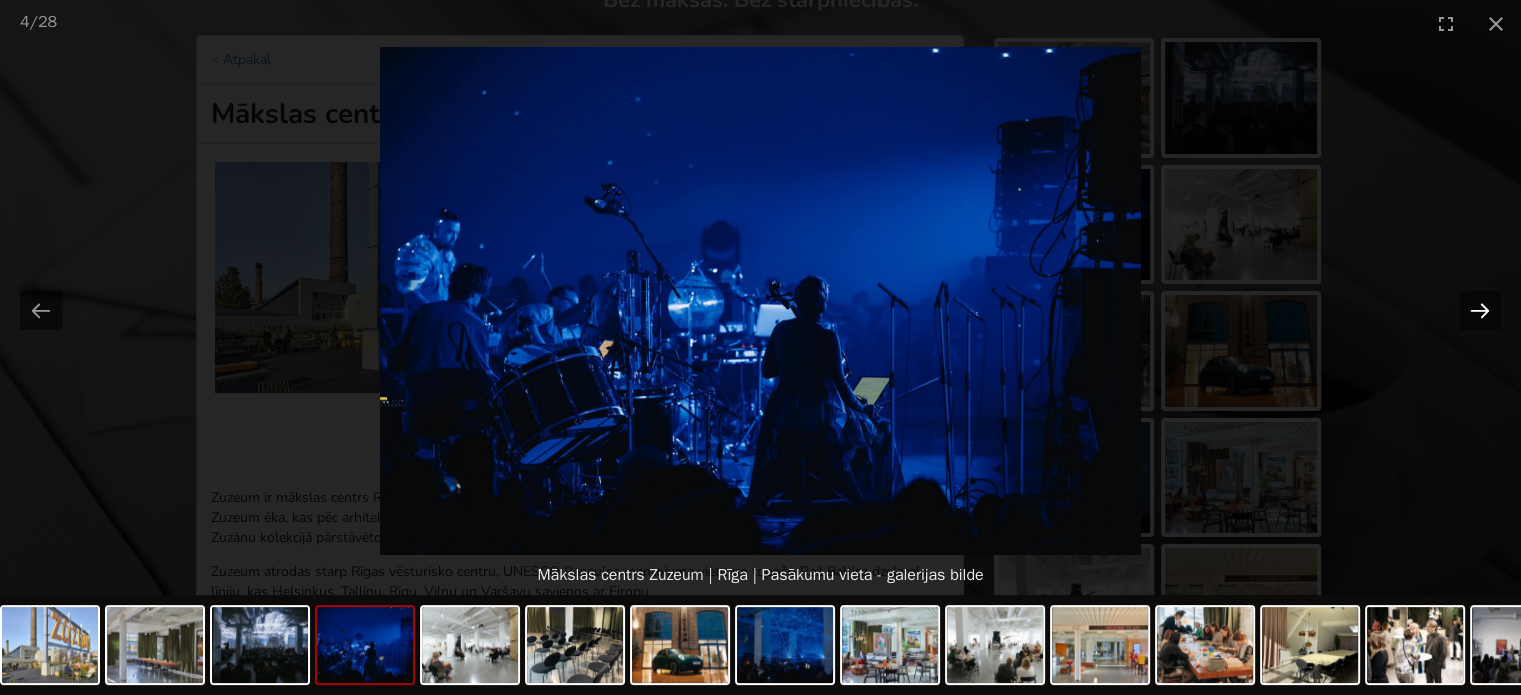 click at bounding box center [1480, 310] 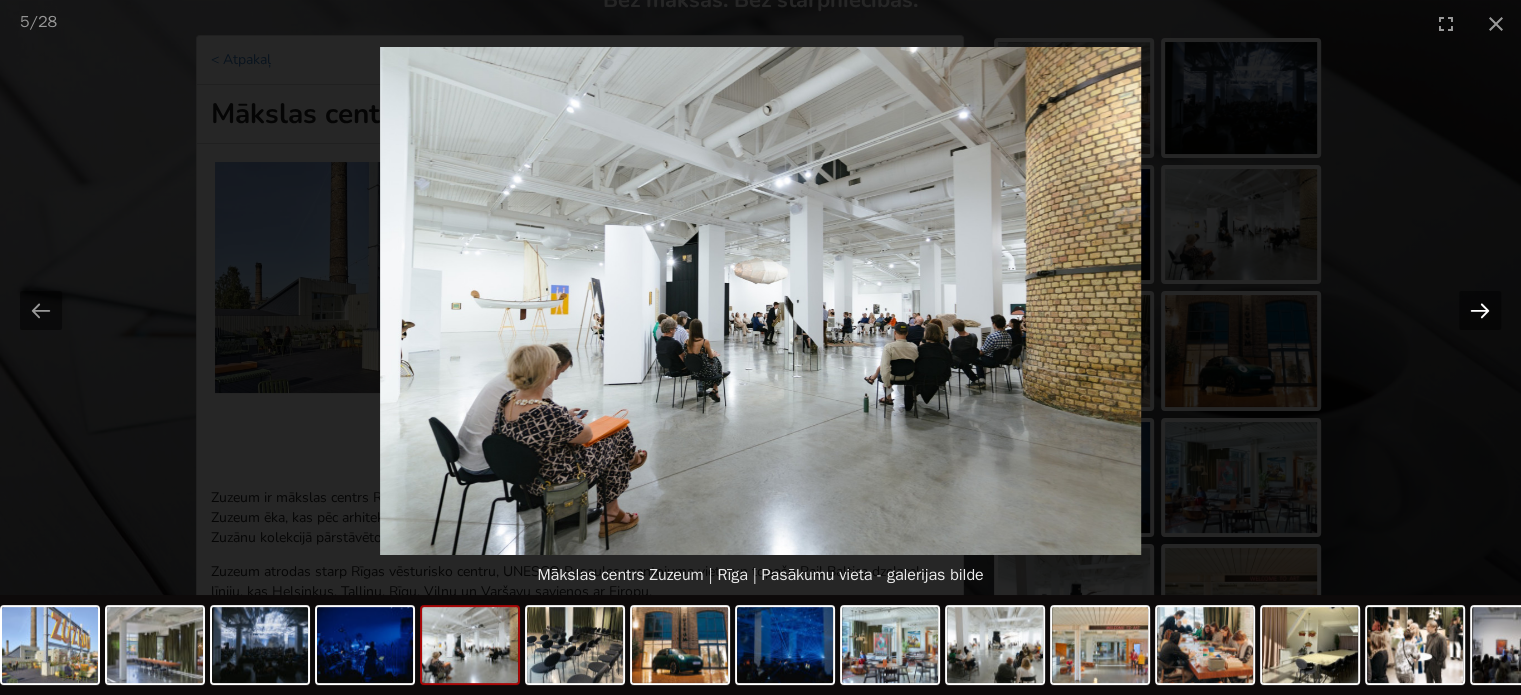 click at bounding box center (1480, 310) 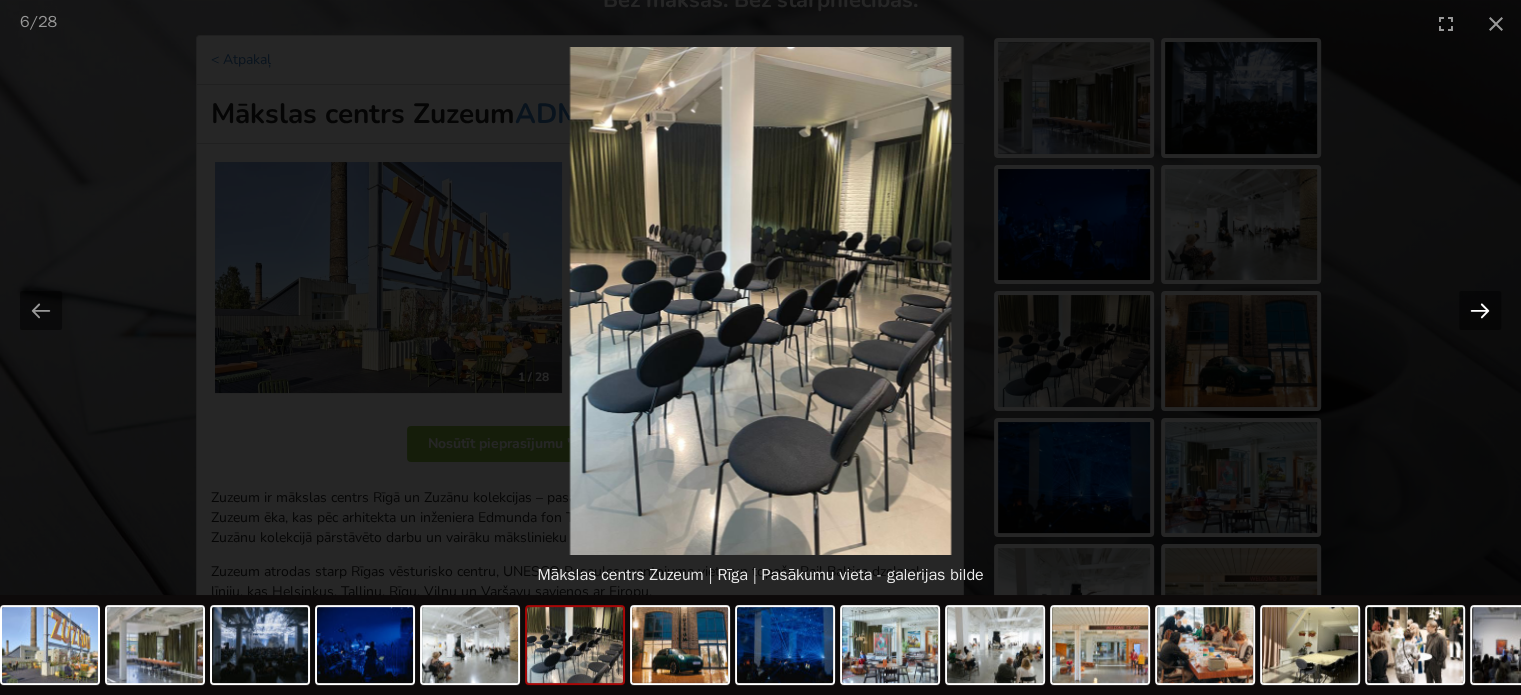 click at bounding box center (1480, 310) 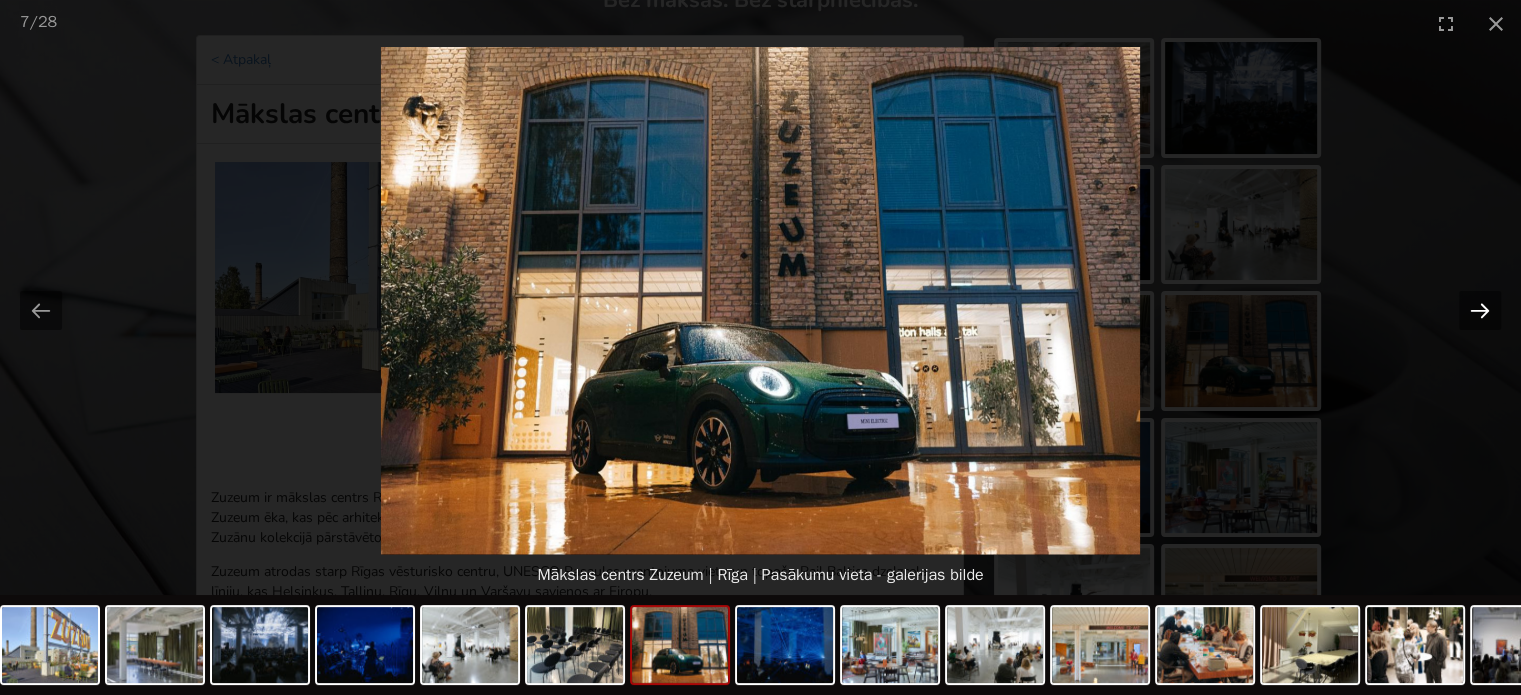 click at bounding box center [1480, 310] 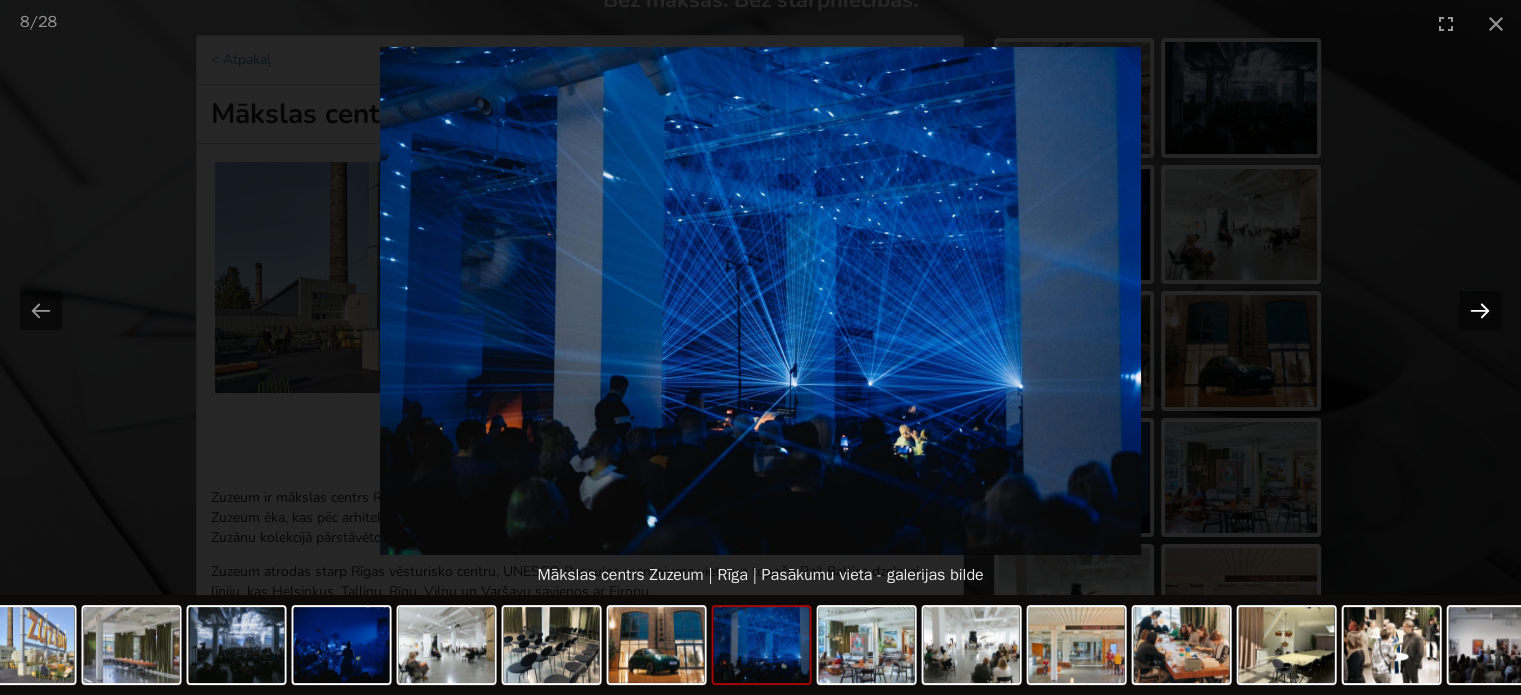 click at bounding box center [1480, 310] 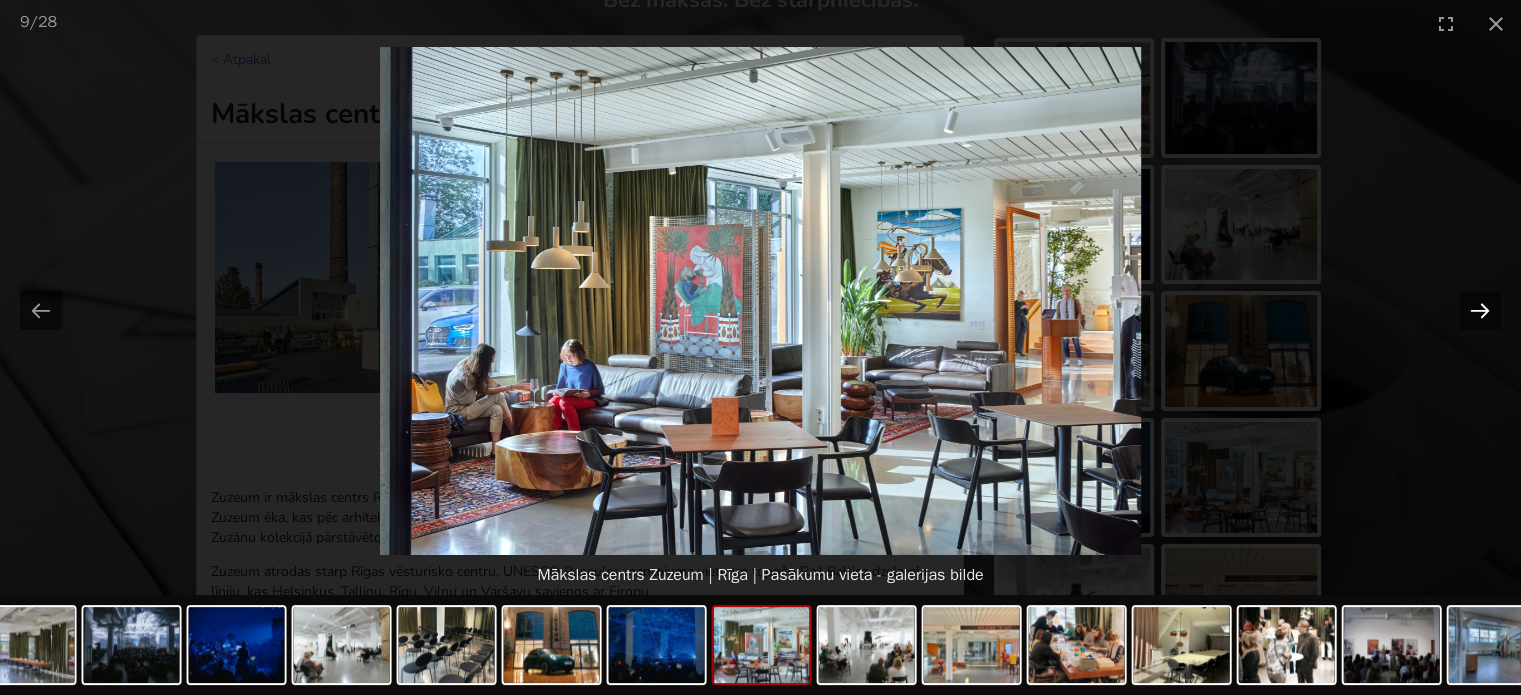 click at bounding box center (1480, 310) 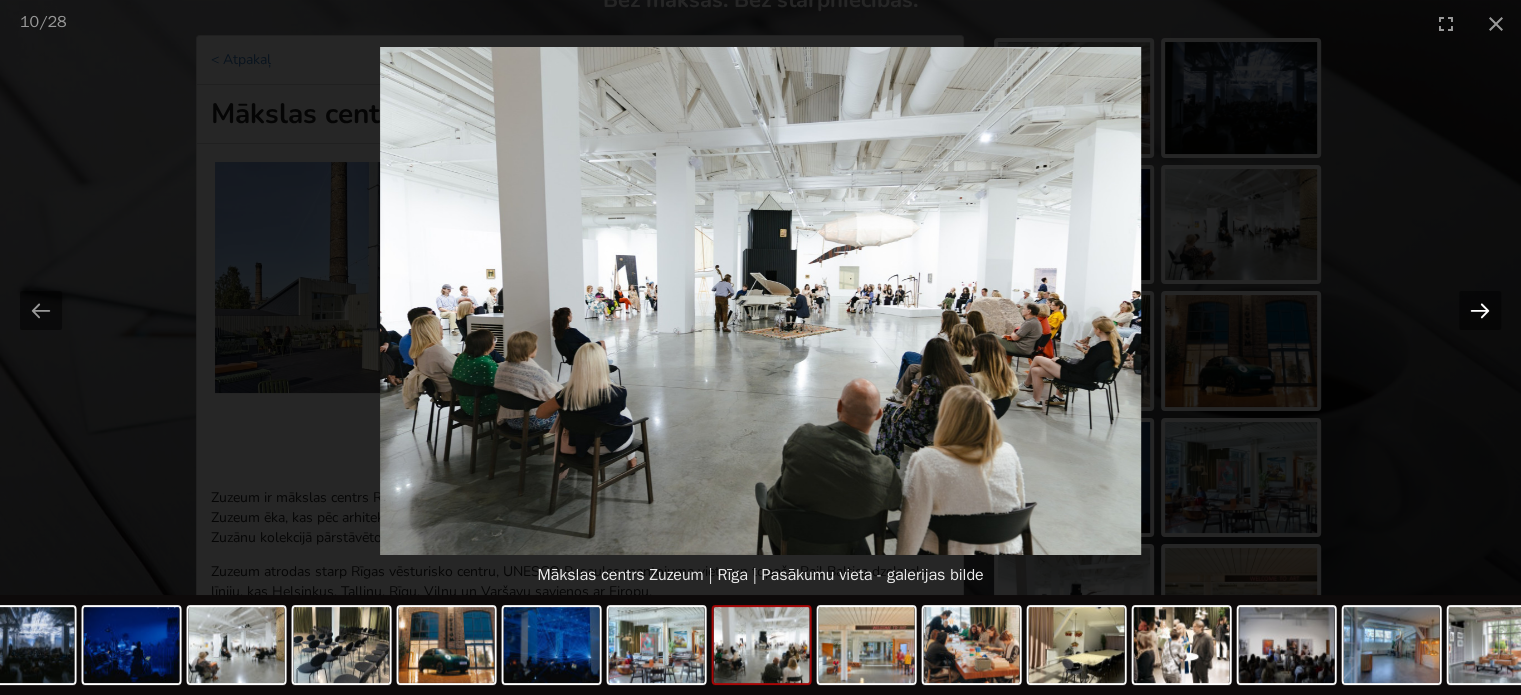 click at bounding box center (1480, 310) 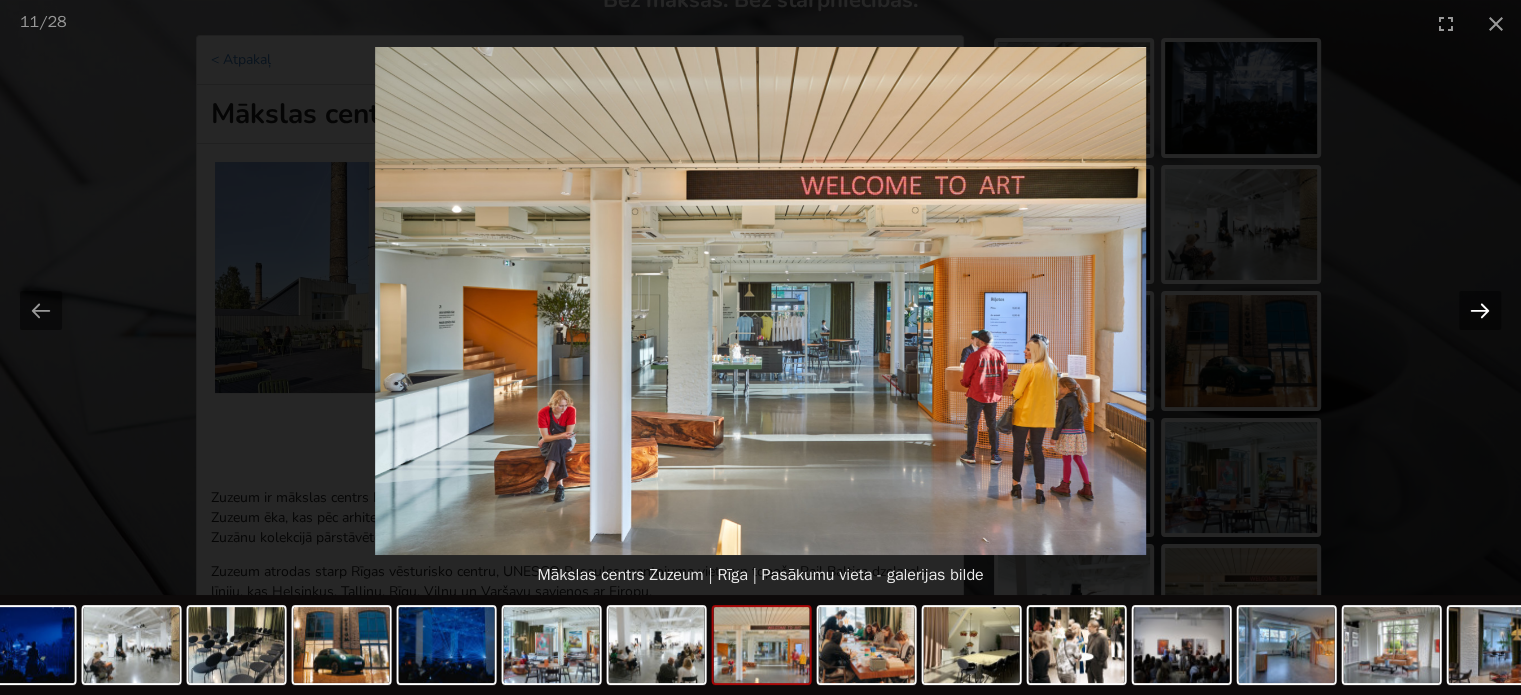 click at bounding box center (1480, 310) 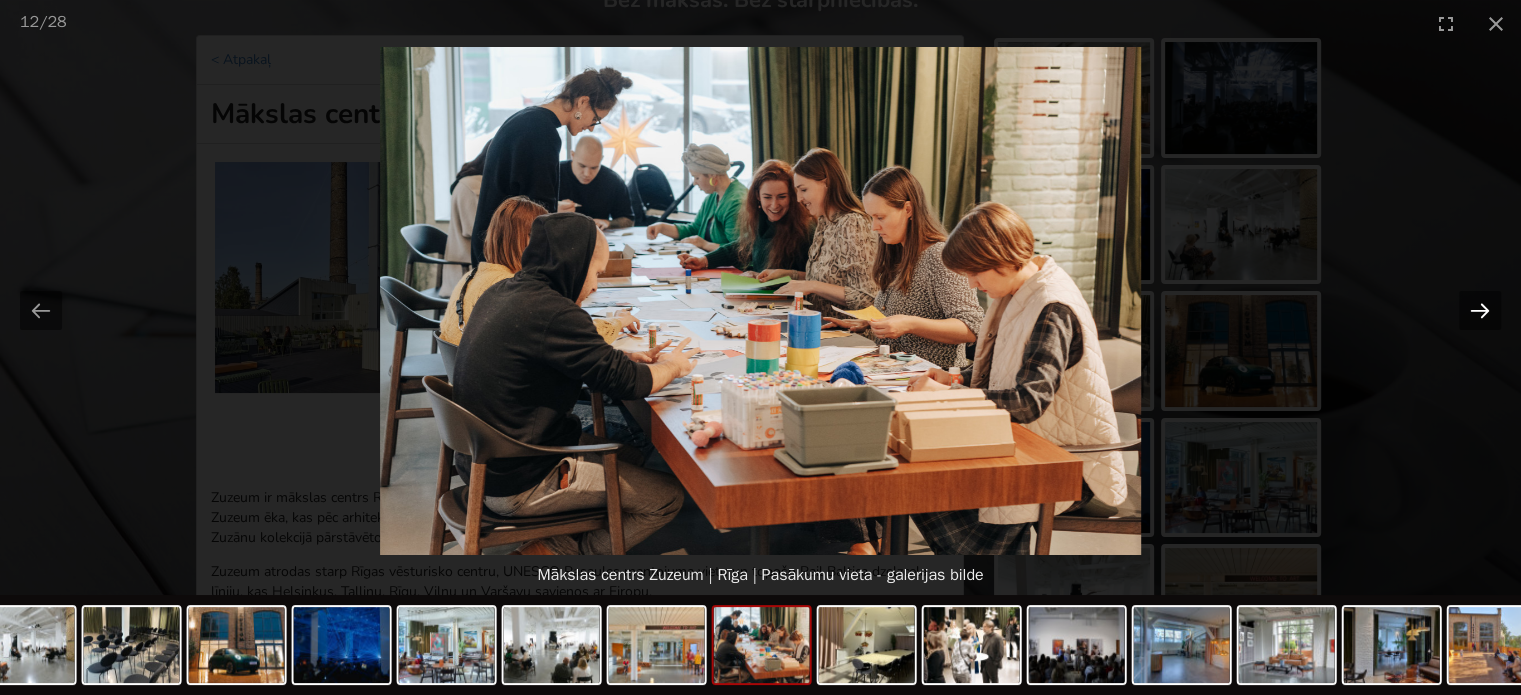 click at bounding box center [1480, 310] 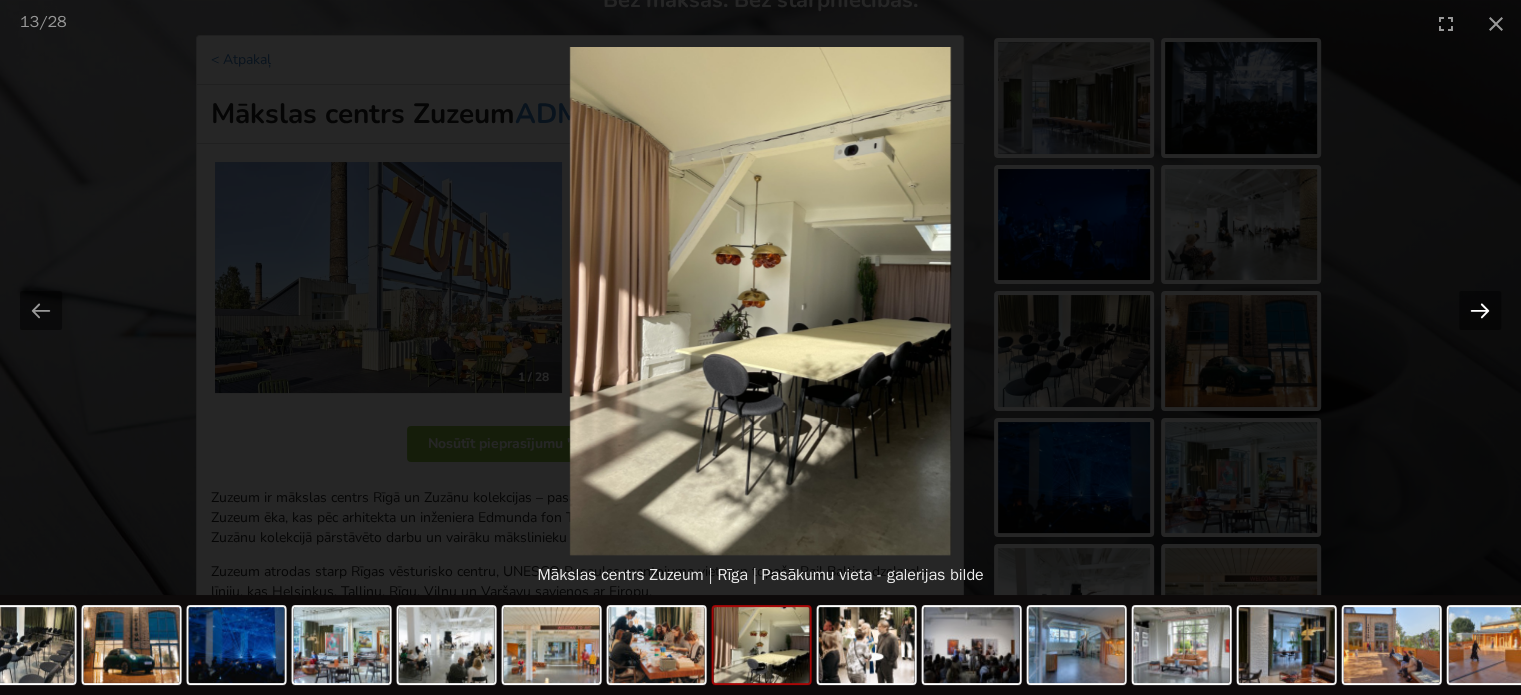 click at bounding box center (1480, 310) 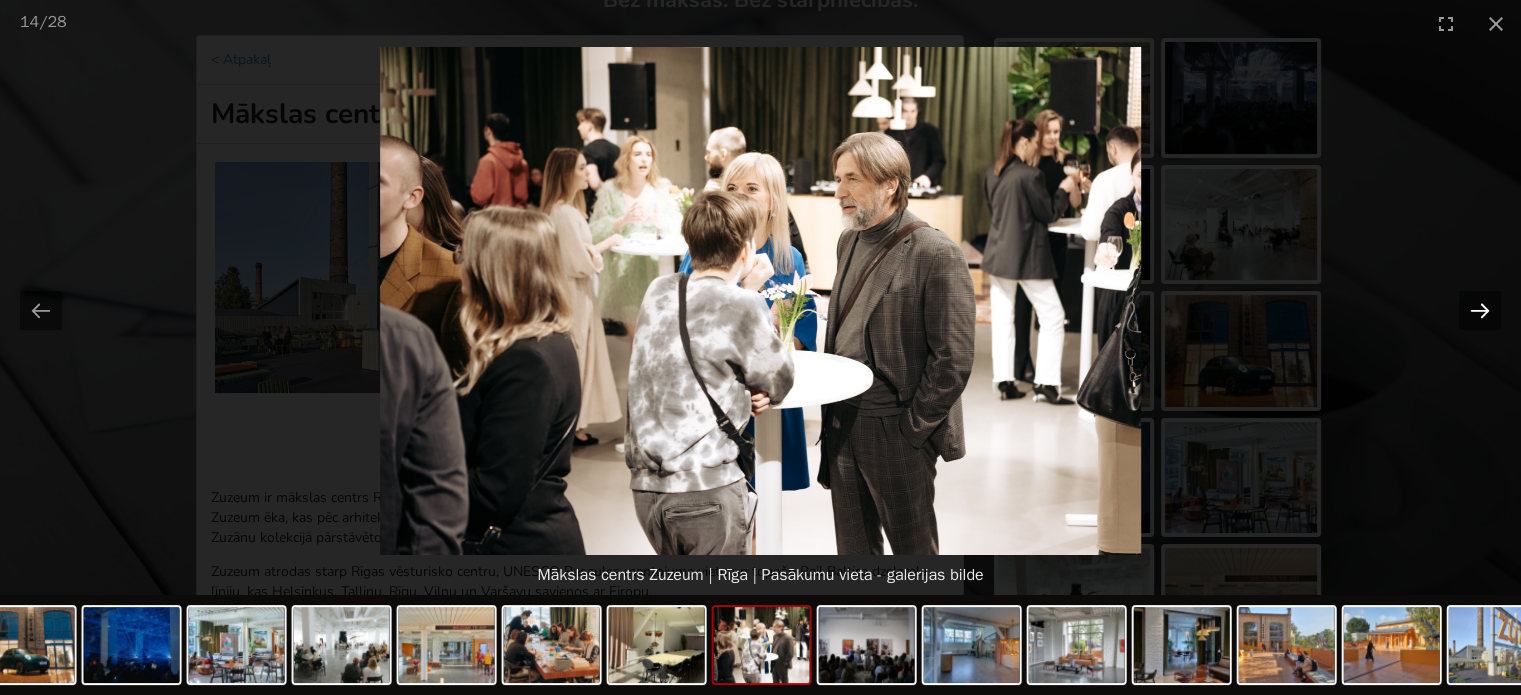 click at bounding box center (1480, 310) 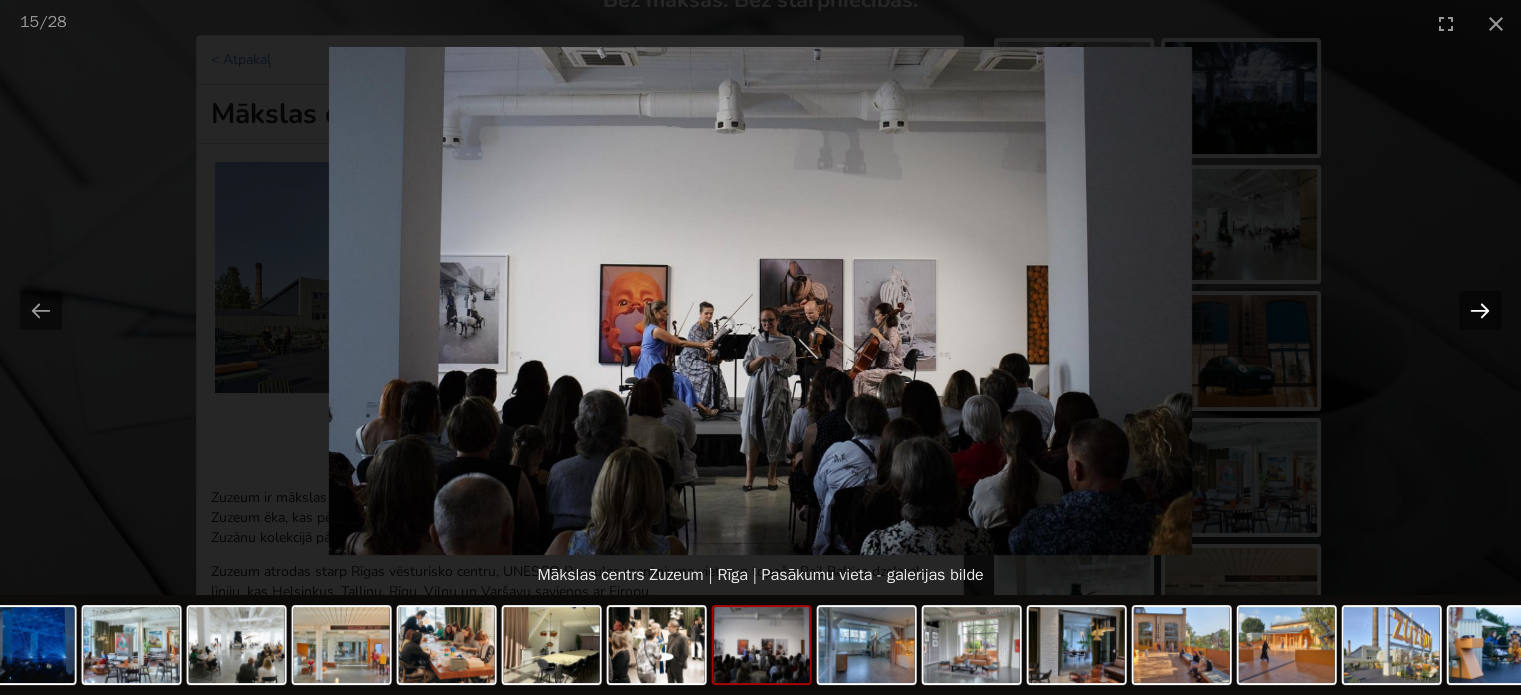 click at bounding box center [1480, 310] 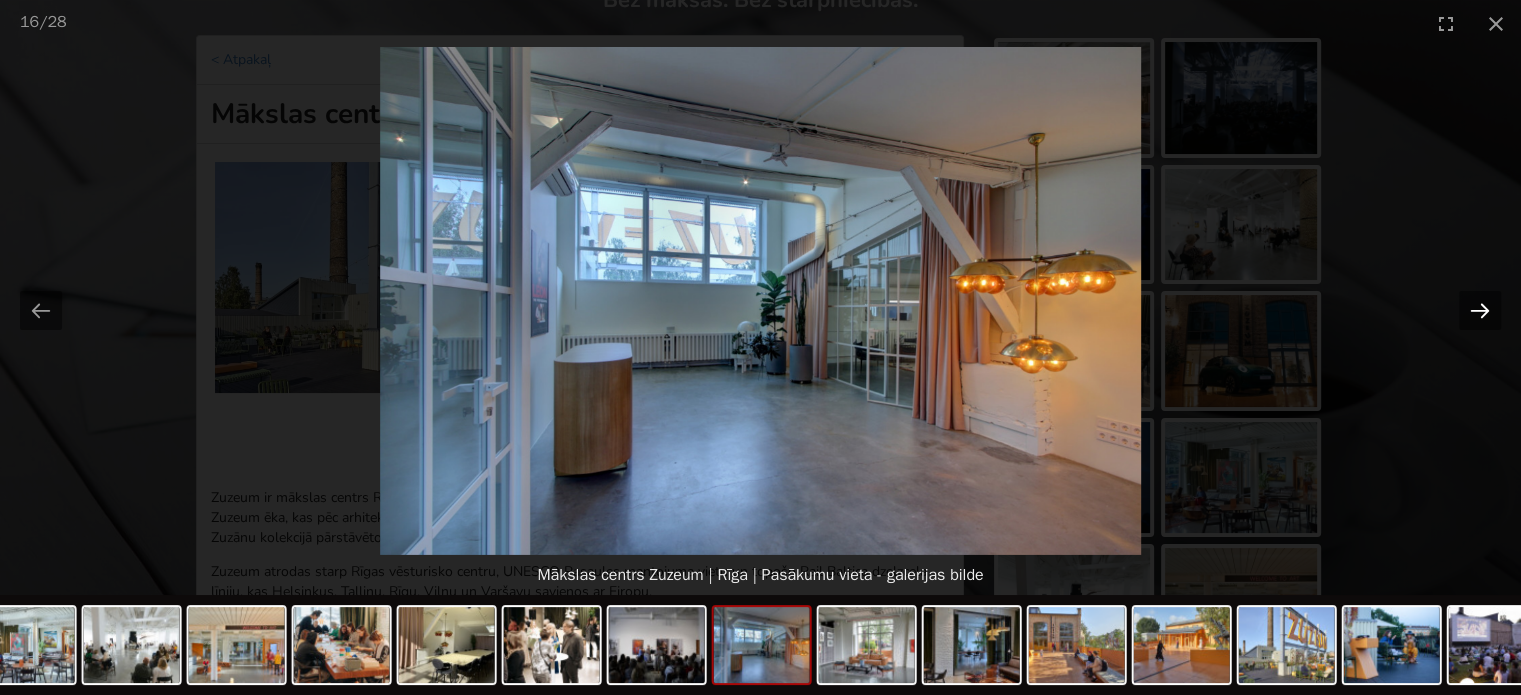 click at bounding box center (1480, 310) 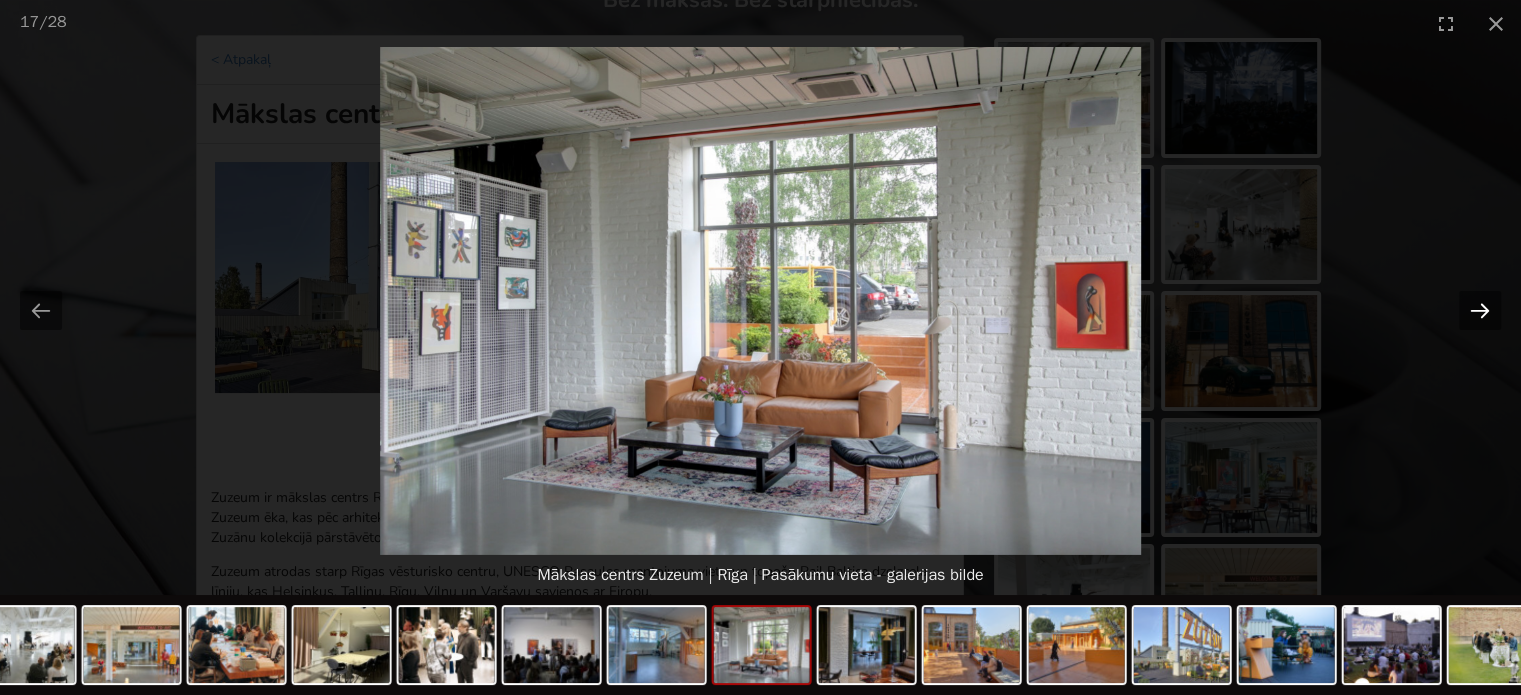 click at bounding box center (1480, 310) 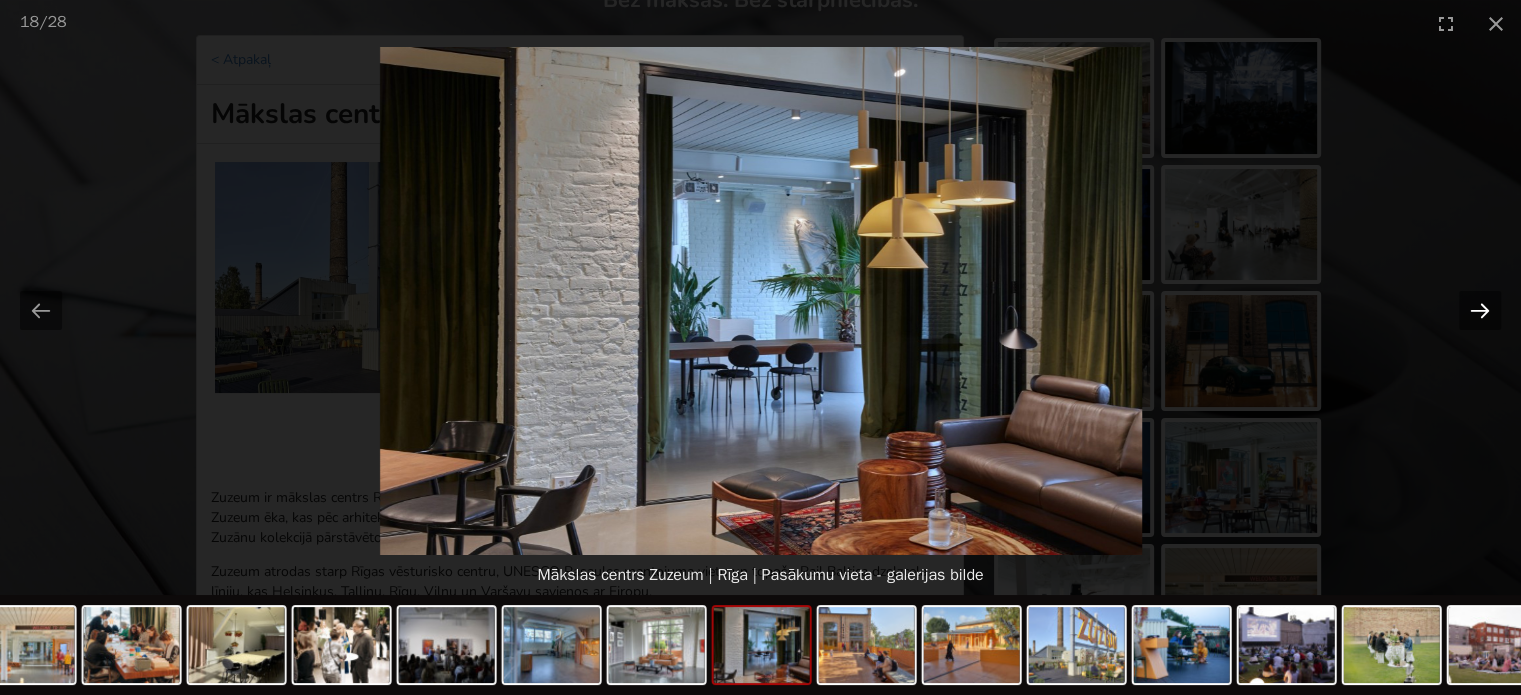 click at bounding box center (1480, 310) 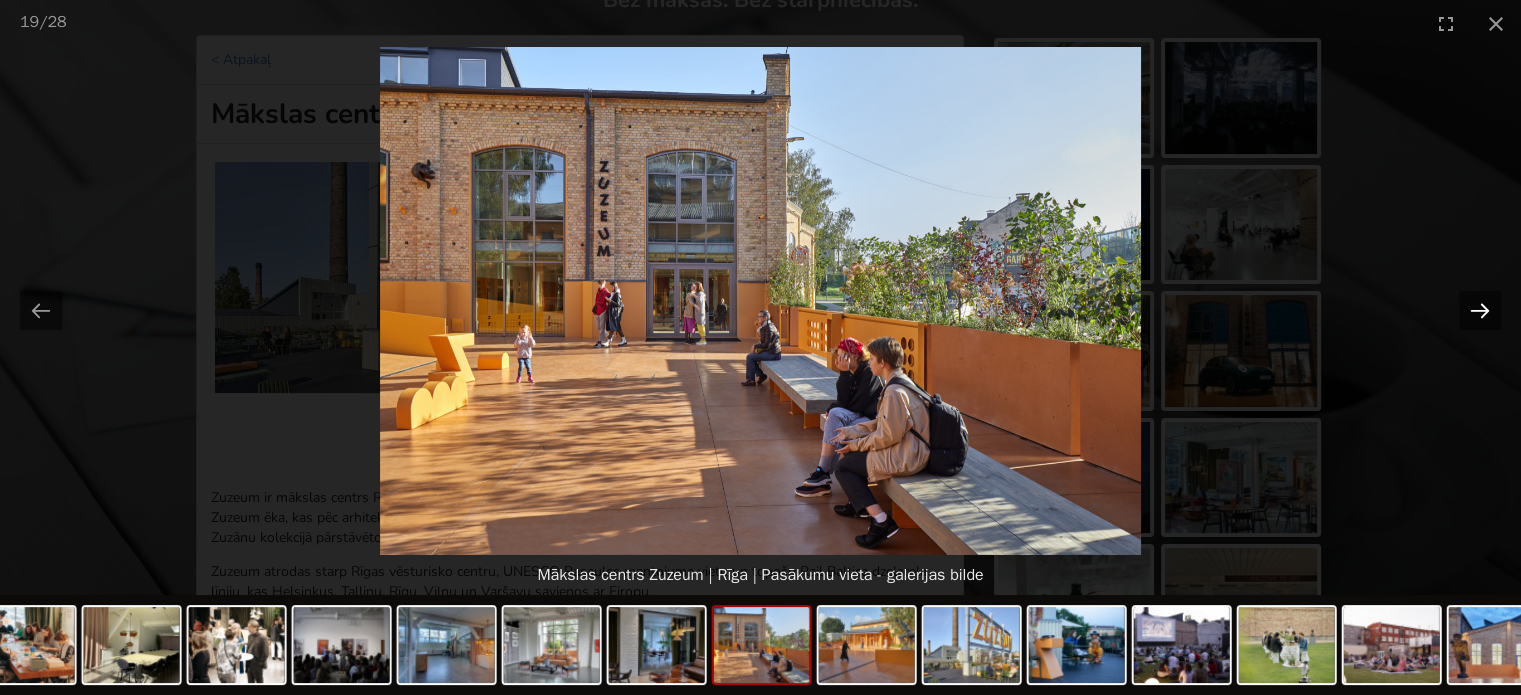 click at bounding box center [1480, 310] 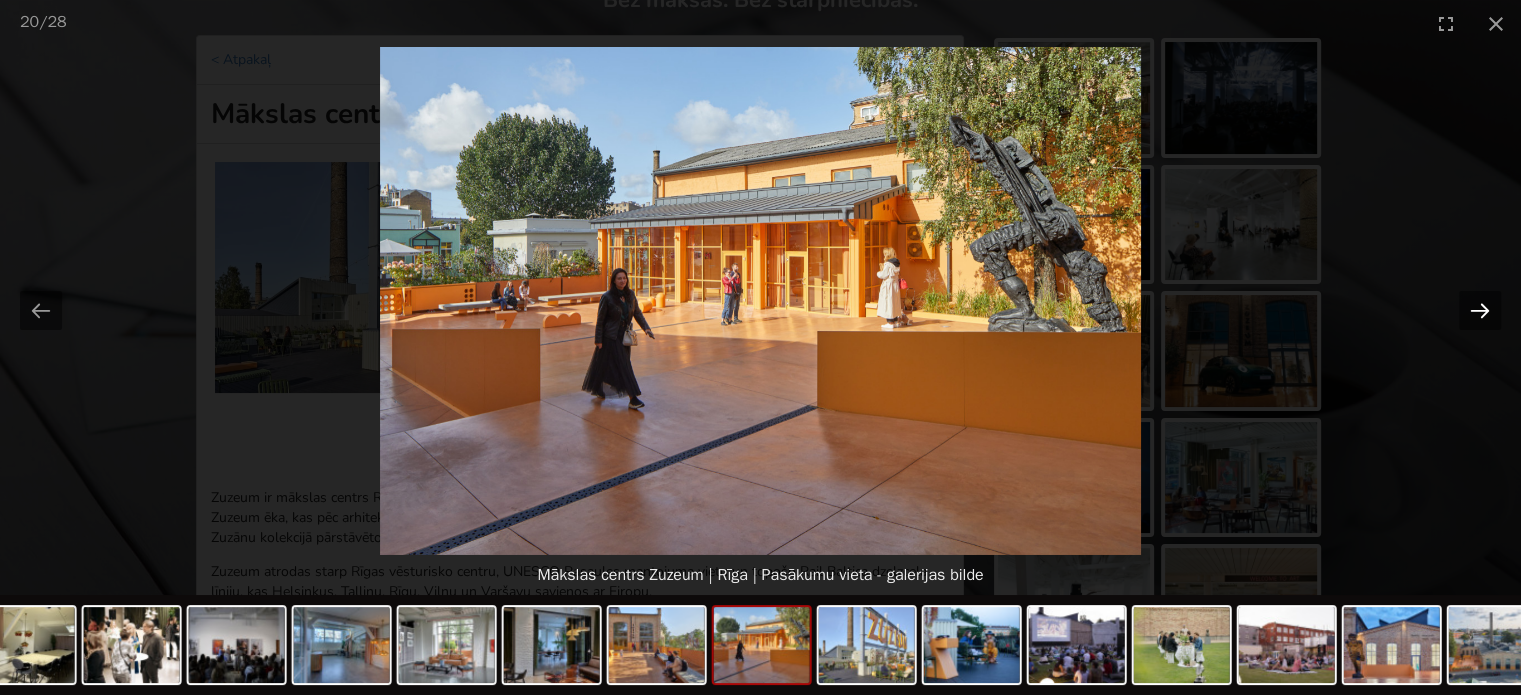 click at bounding box center (1480, 310) 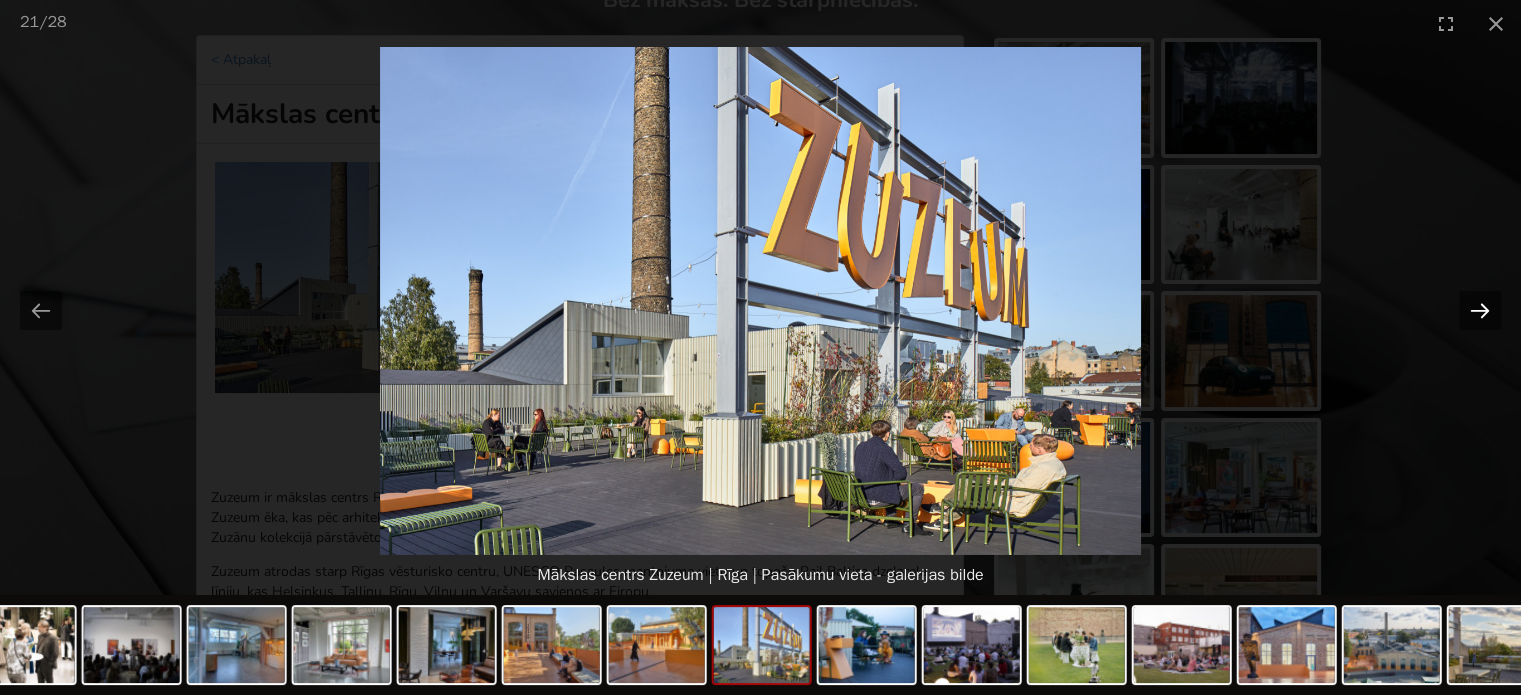 click at bounding box center [1480, 310] 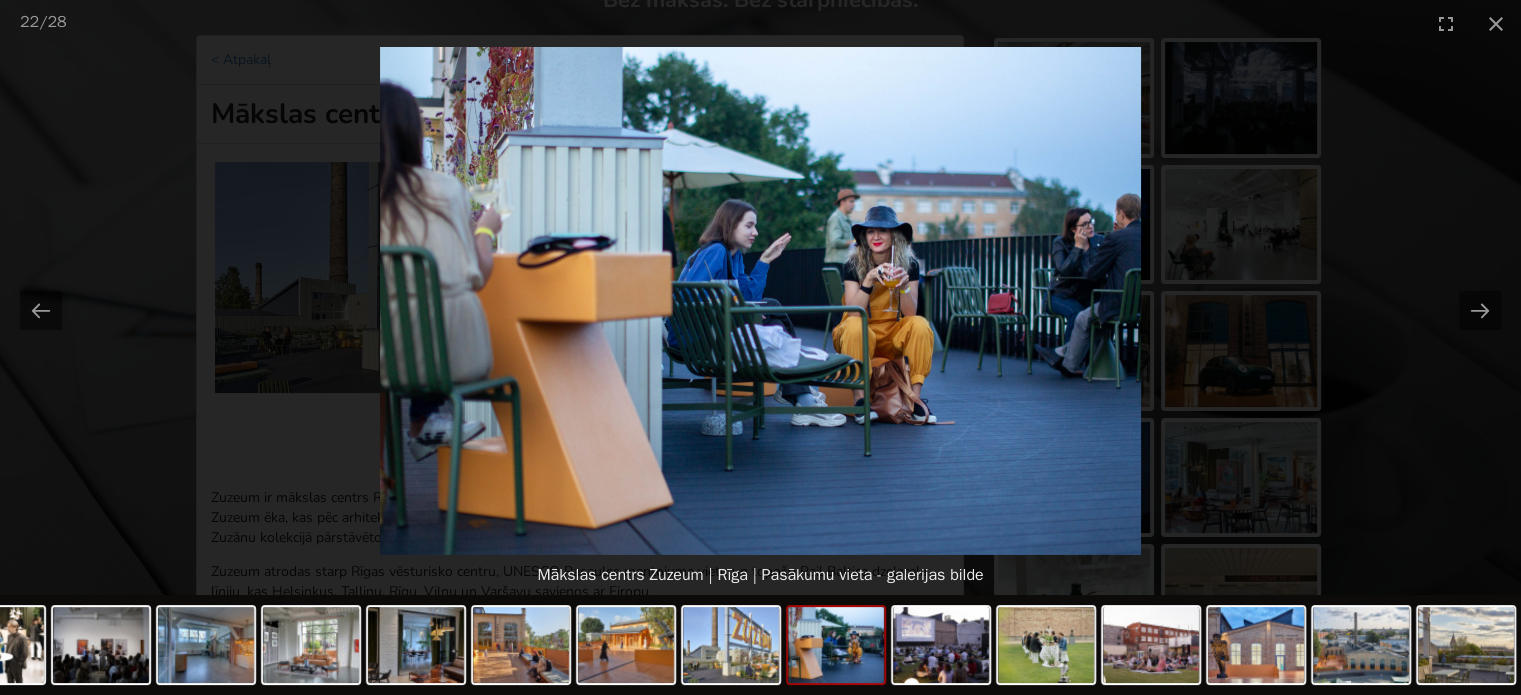 scroll, scrollTop: 0, scrollLeft: 0, axis: both 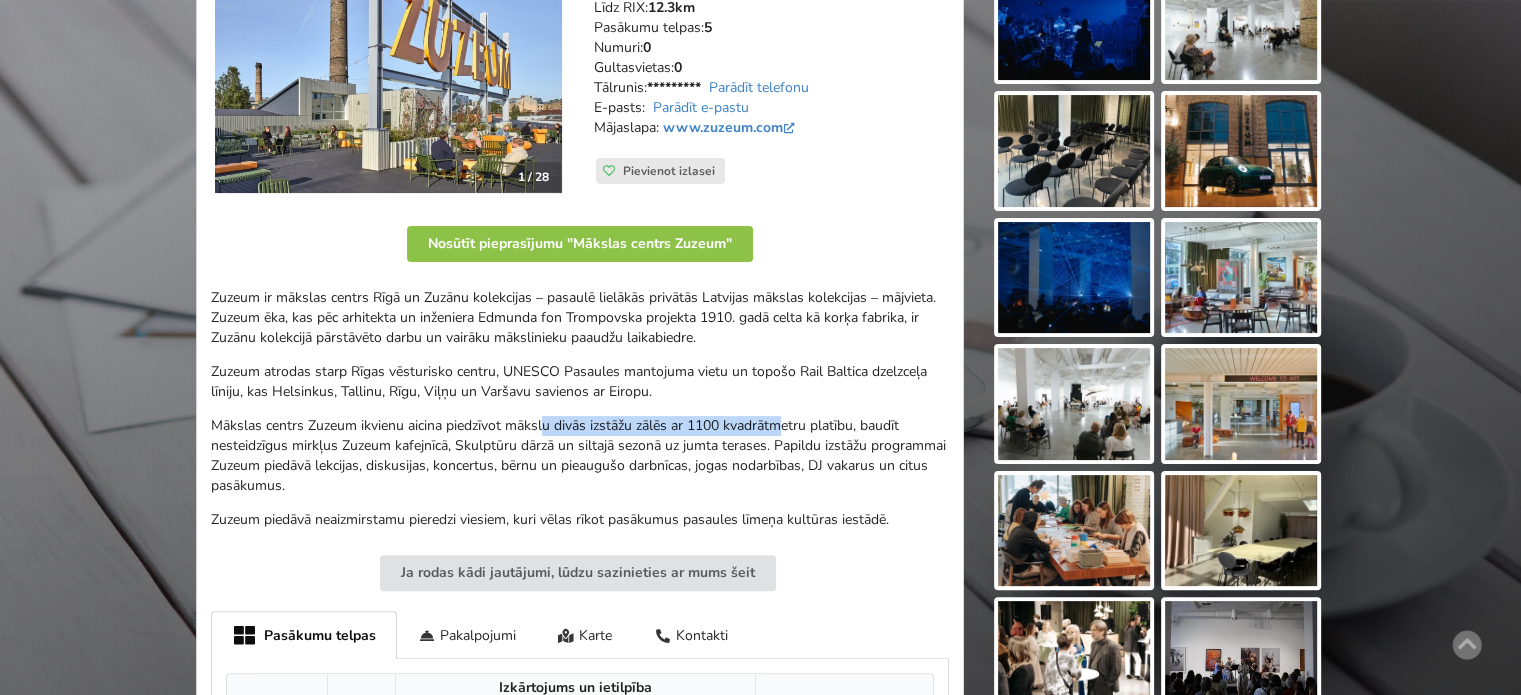 drag, startPoint x: 648, startPoint y: 424, endPoint x: 839, endPoint y: 439, distance: 191.5881 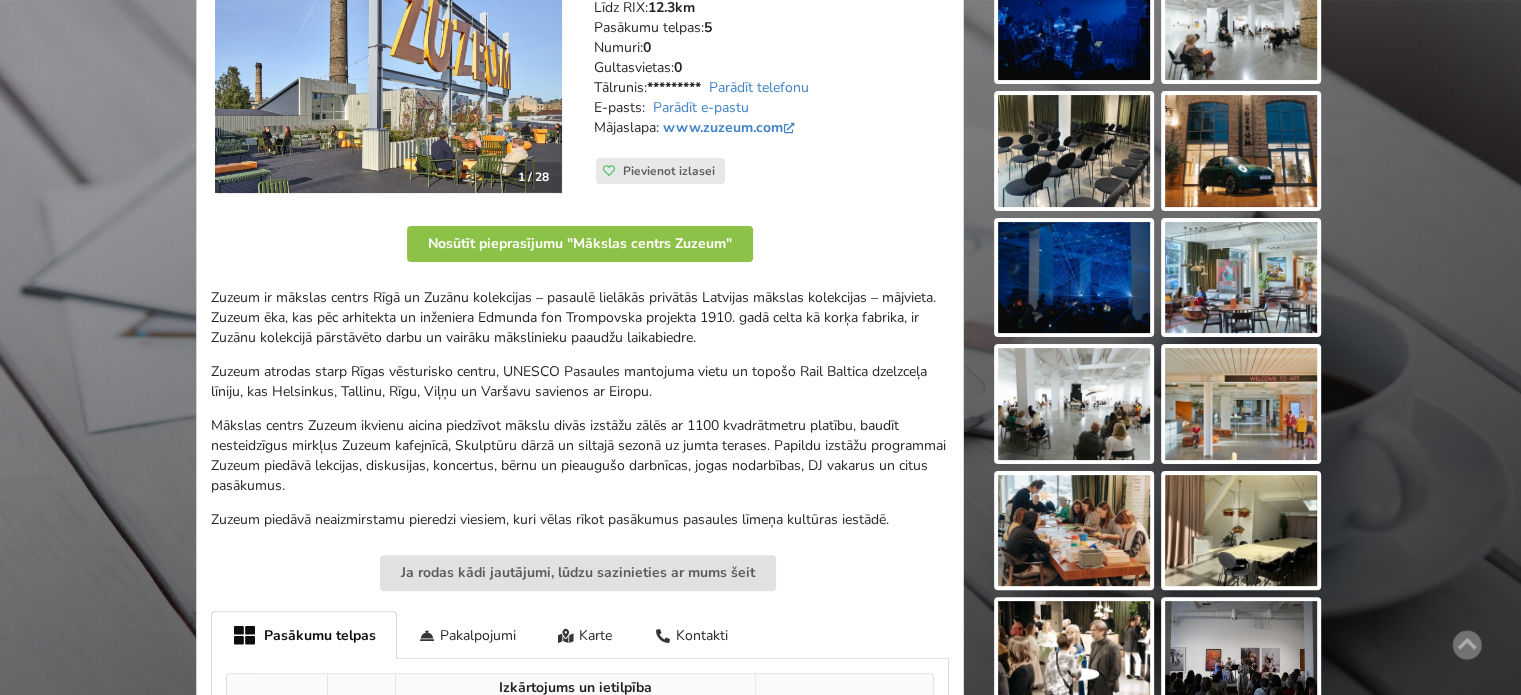 click on "Mākslas centrs Zuzeum ikvienu aicina piedzīvot mākslu divās izstāžu zālēs ar 1100 kvadrātmetru platību, baudīt nesteidzīgus mirkļus Zuzeum kafejnīcā, Skulptūru dārzā un siltajā sezonā uz jumta terases. Papildu izstāžu programmai Zuzeum piedāvā lekcijas, diskusijas, koncertus, bērnu un pieaugušo darbnīcas, jogas nodarbības, DJ vakarus un citus pasākumus." at bounding box center (580, 456) 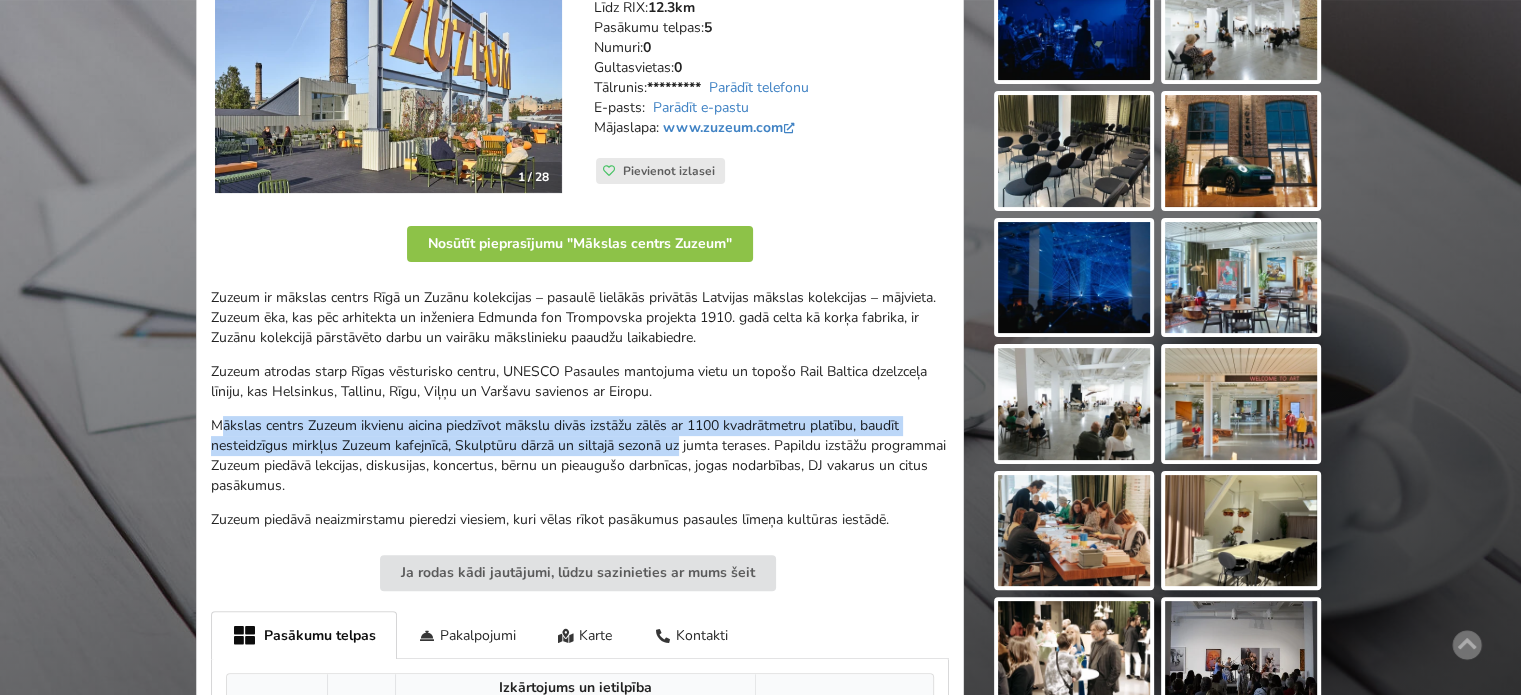 drag, startPoint x: 593, startPoint y: 439, endPoint x: 680, endPoint y: 452, distance: 87.965904 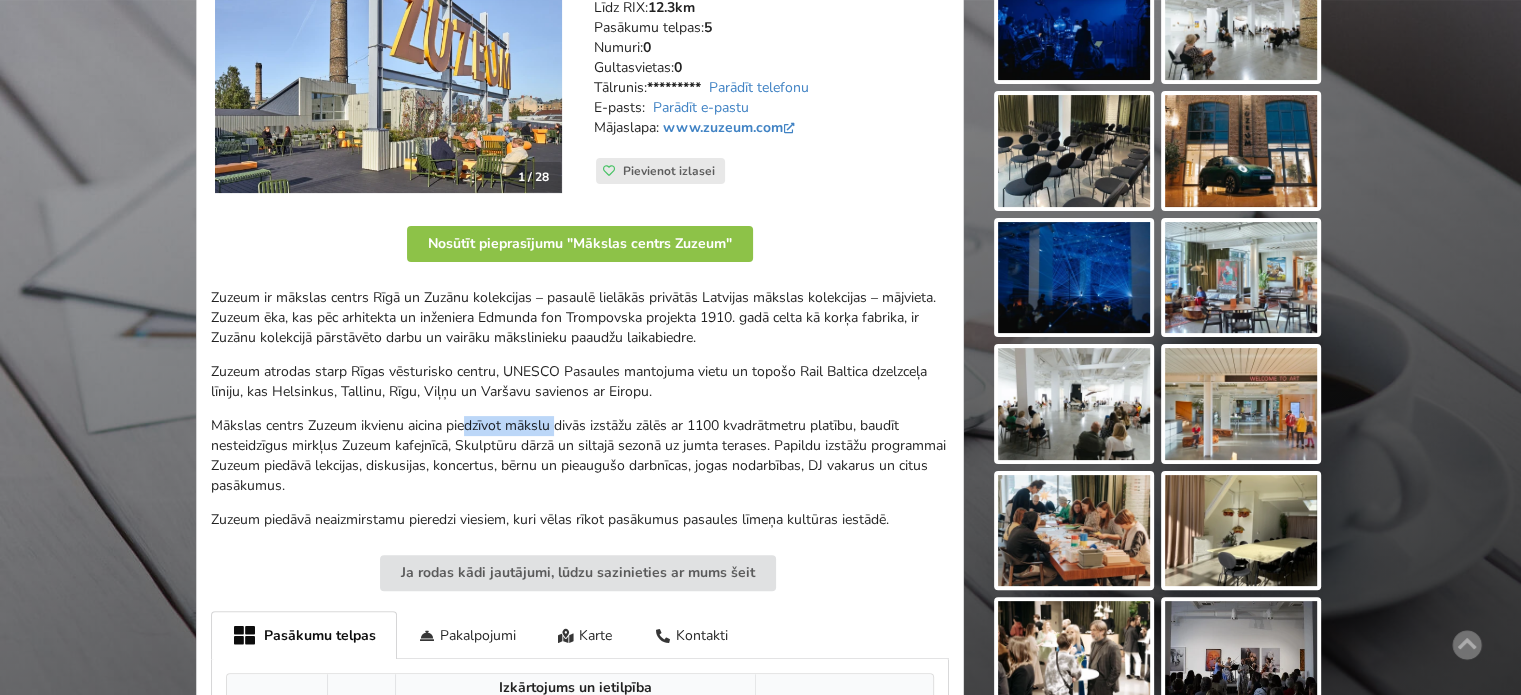click on "Mākslas centrs Zuzeum ikvienu aicina piedzīvot mākslu divās izstāžu zālēs ar 1100 kvadrātmetru platību, baudīt nesteidzīgus mirkļus Zuzeum kafejnīcā, Skulptūru dārzā un siltajā sezonā uz jumta terases. Papildu izstāžu programmai Zuzeum piedāvā lekcijas, diskusijas, koncertus, bērnu un pieaugušo darbnīcas, jogas nodarbības, DJ vakarus un citus pasākumus." at bounding box center (580, 456) 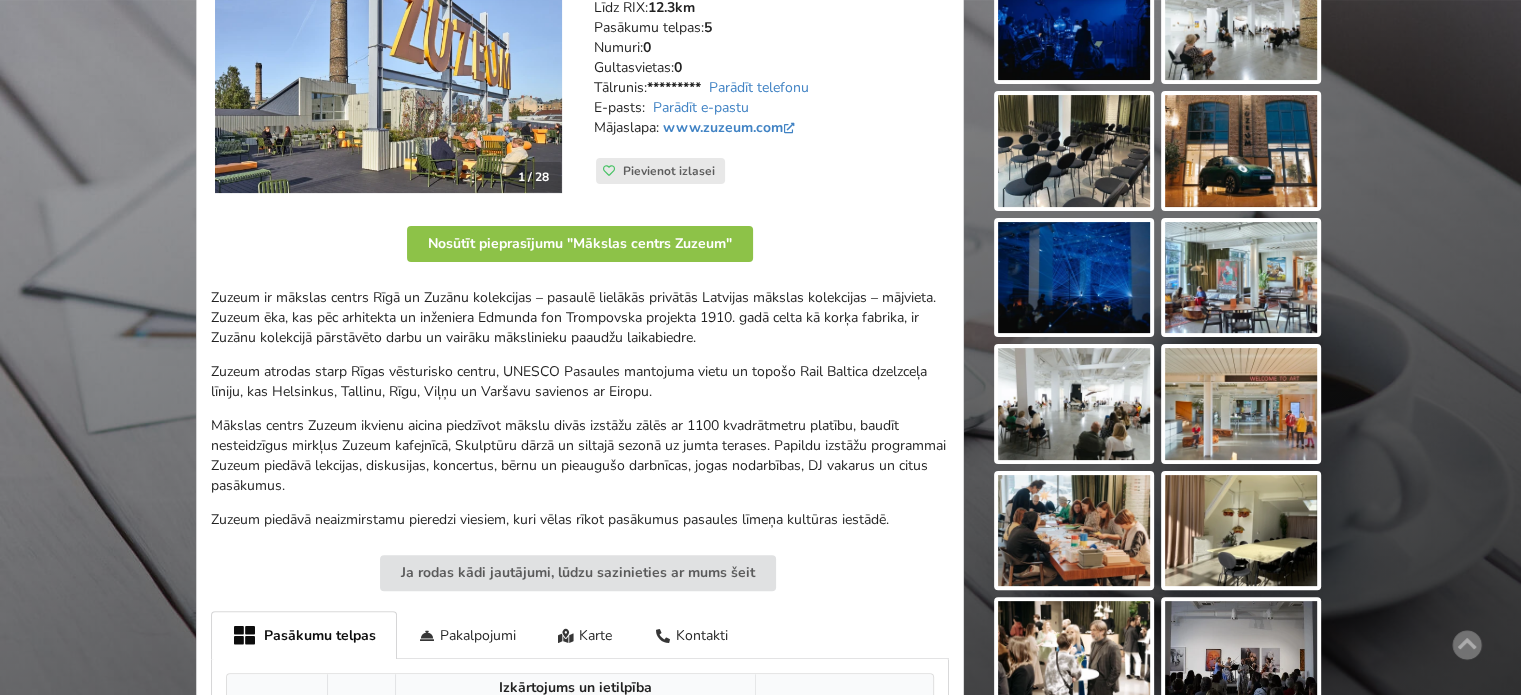 click on "Mākslas centrs Zuzeum ikvienu aicina piedzīvot mākslu divās izstāžu zālēs ar 1100 kvadrātmetru platību, baudīt nesteidzīgus mirkļus Zuzeum kafejnīcā, Skulptūru dārzā un siltajā sezonā uz jumta terases. Papildu izstāžu programmai Zuzeum piedāvā lekcijas, diskusijas, koncertus, bērnu un pieaugušo darbnīcas, jogas nodarbības, DJ vakarus un citus pasākumus." at bounding box center (580, 456) 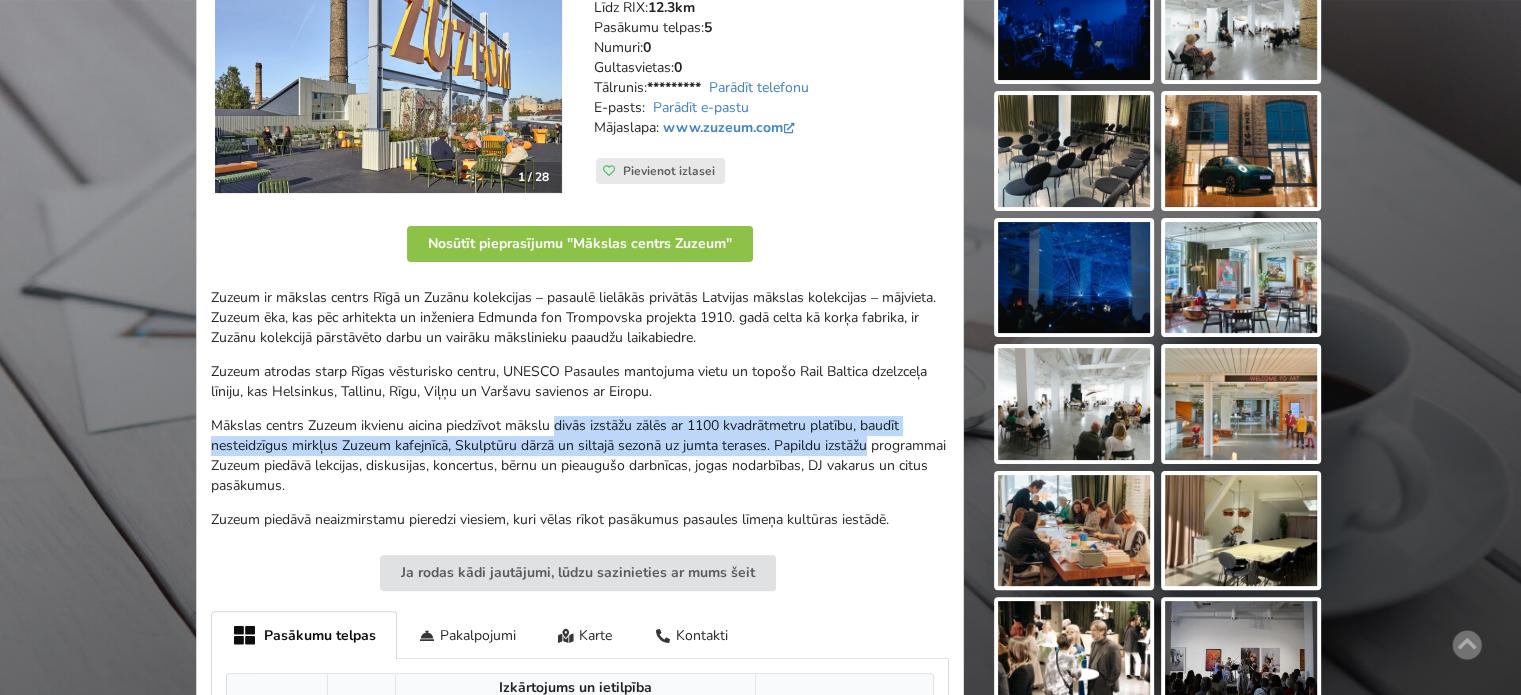drag, startPoint x: 559, startPoint y: 424, endPoint x: 892, endPoint y: 442, distance: 333.48615 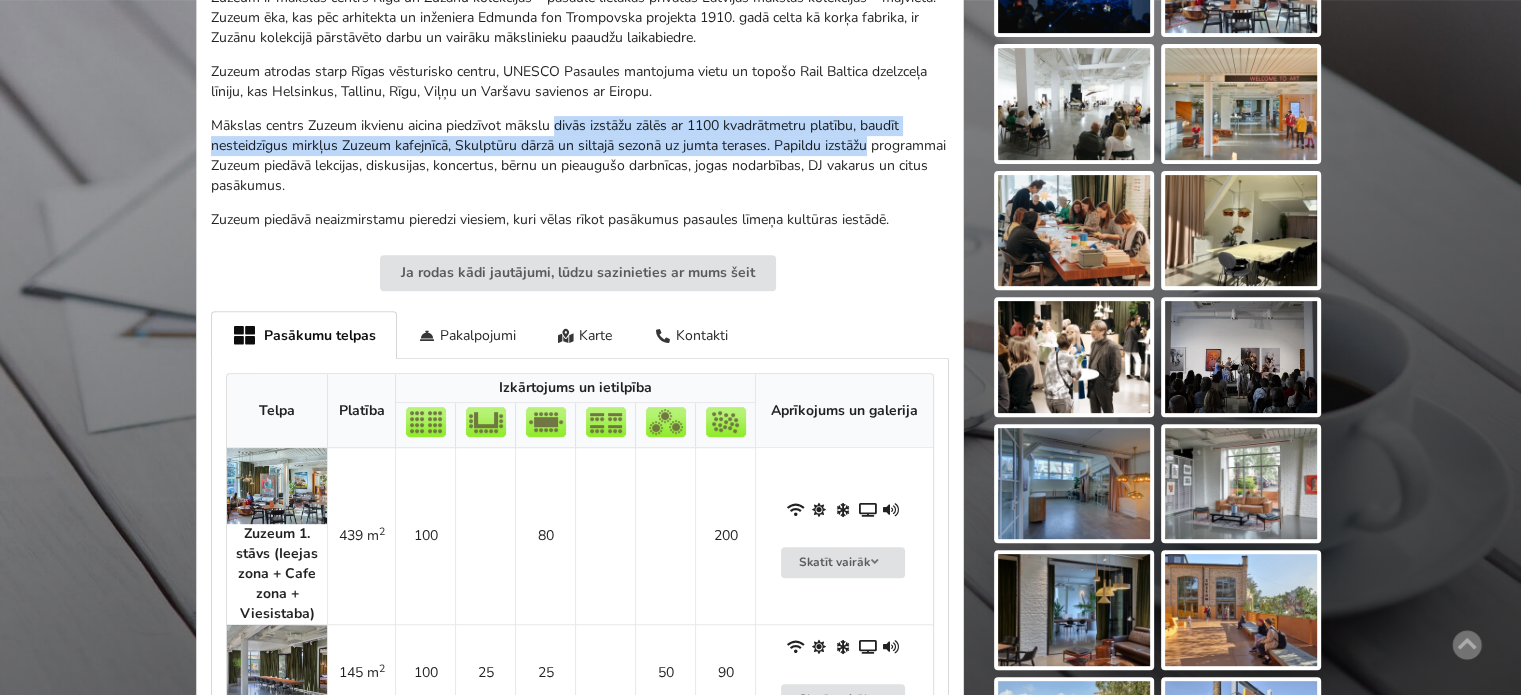 scroll, scrollTop: 500, scrollLeft: 0, axis: vertical 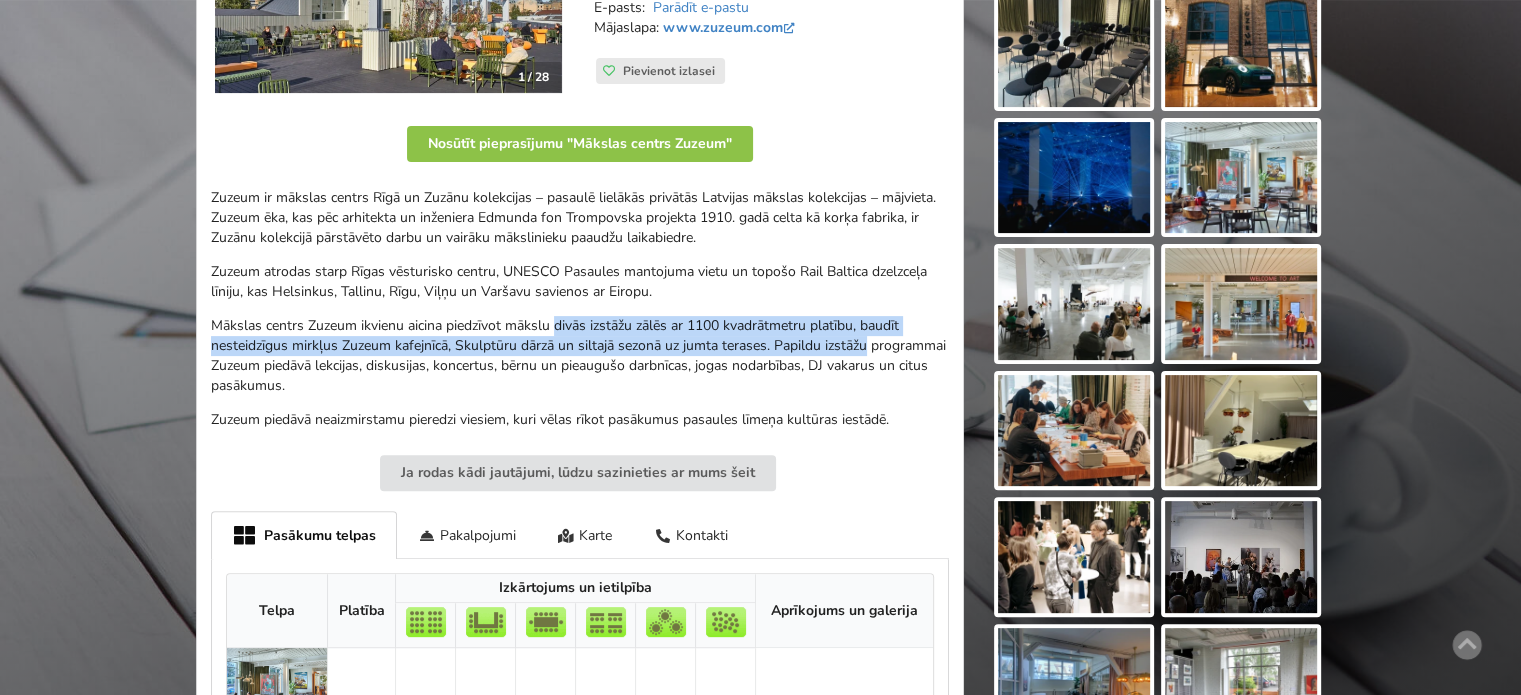 click on "Mākslas centrs Zuzeum ikvienu aicina piedzīvot mākslu divās izstāžu zālēs ar 1100 kvadrātmetru platību, baudīt nesteidzīgus mirkļus Zuzeum kafejnīcā, Skulptūru dārzā un siltajā sezonā uz jumta terases. Papildu izstāžu programmai Zuzeum piedāvā lekcijas, diskusijas, koncertus, bērnu un pieaugušo darbnīcas, jogas nodarbības, DJ vakarus un citus pasākumus." at bounding box center (580, 356) 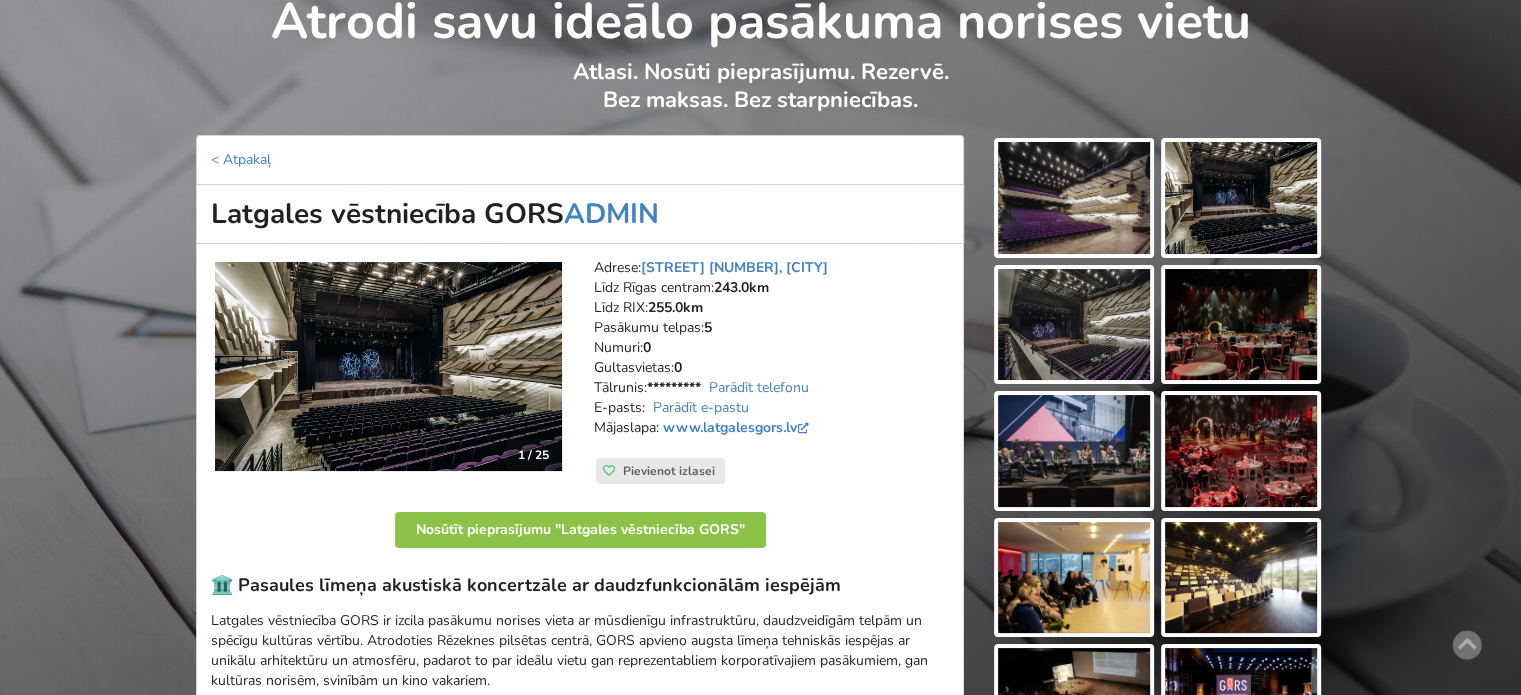 scroll, scrollTop: 0, scrollLeft: 0, axis: both 